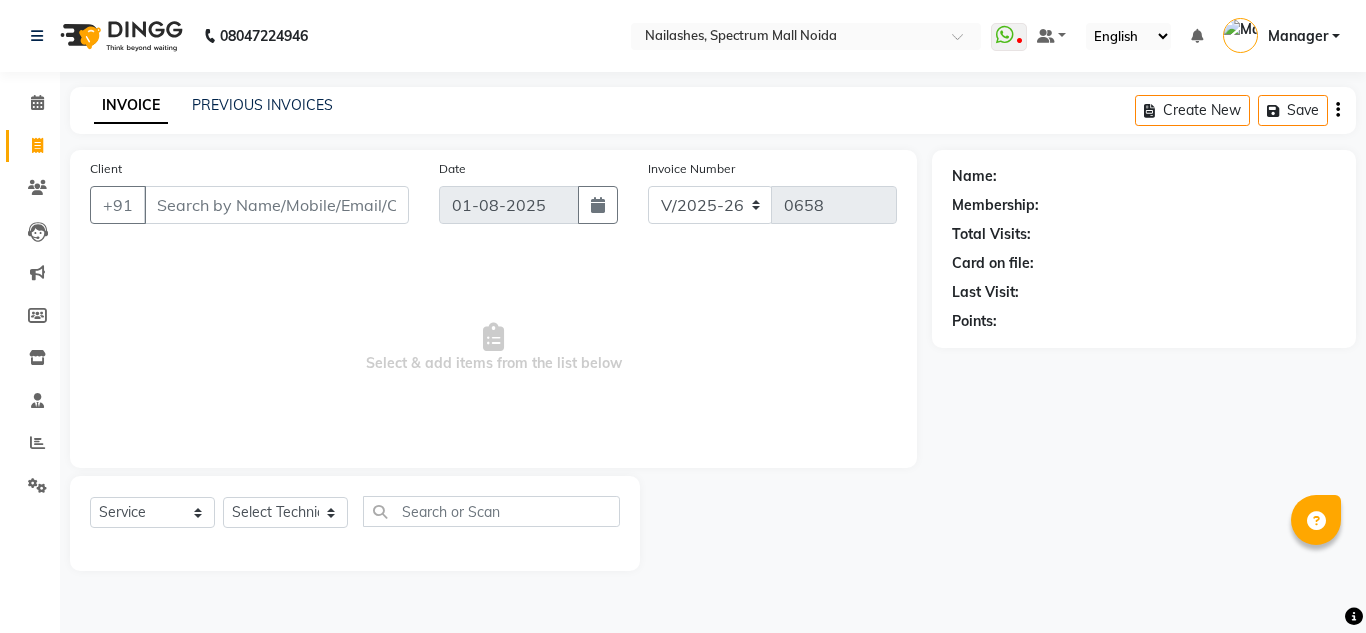 select on "6068" 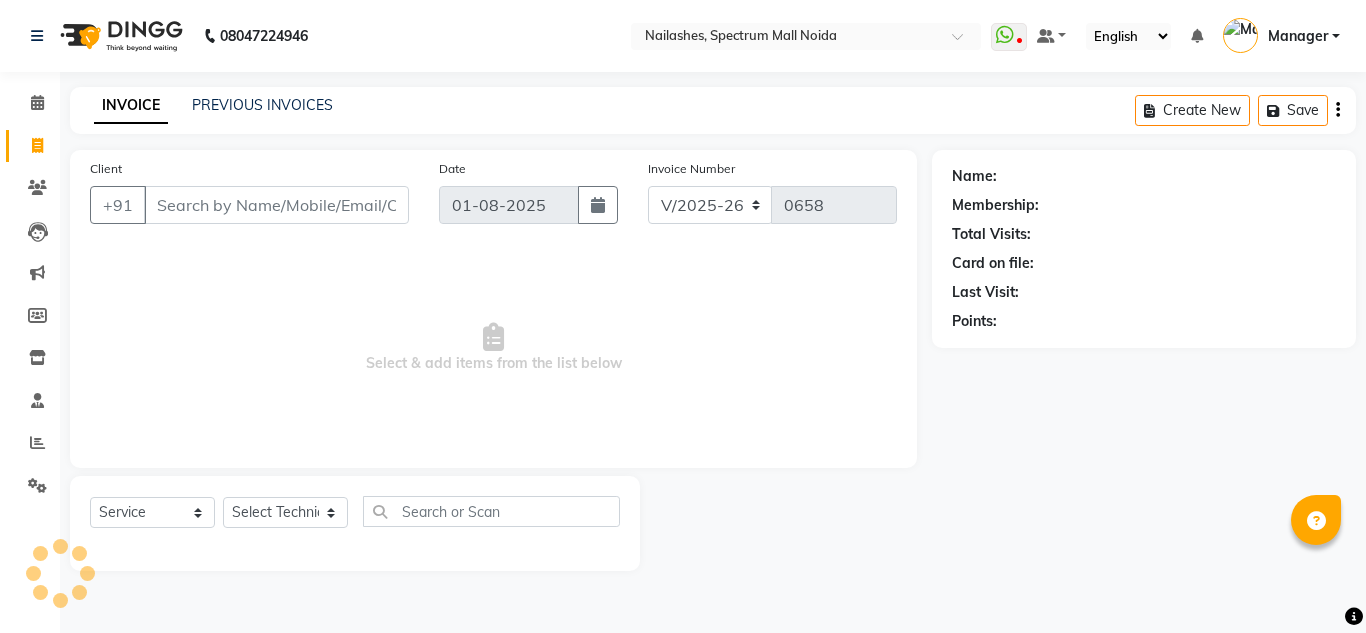 click on "INVOICE" 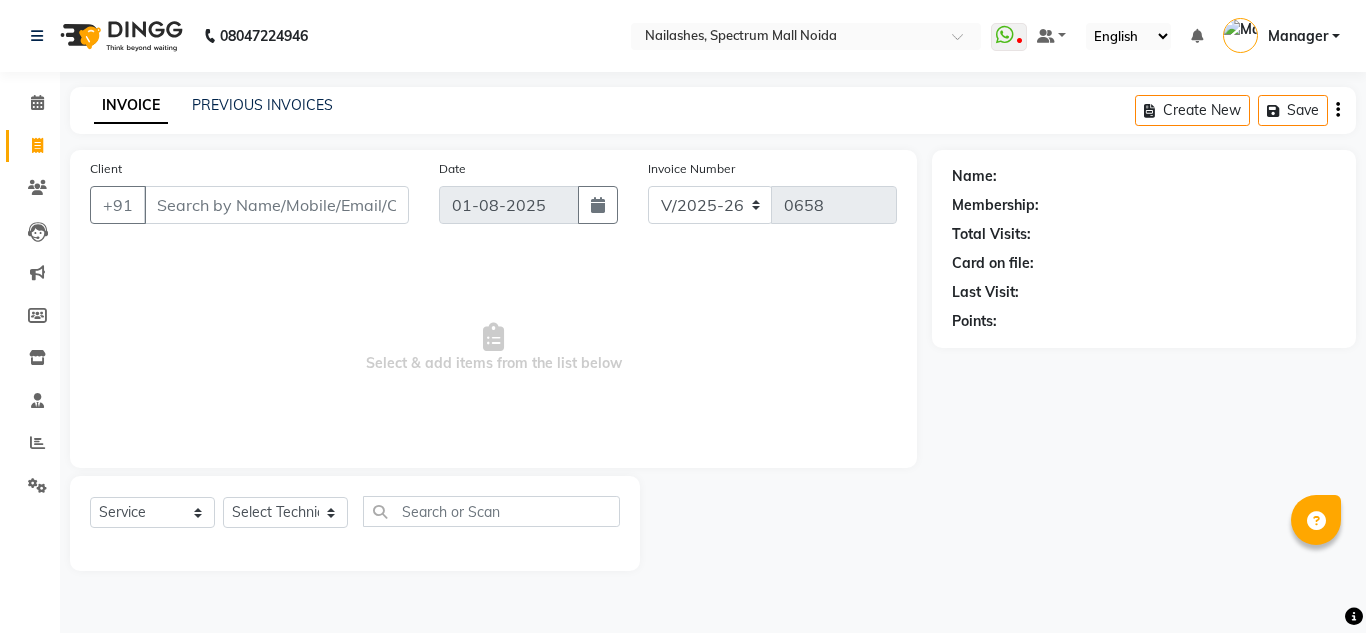 click on "Select & add items from the list below" at bounding box center [493, 348] 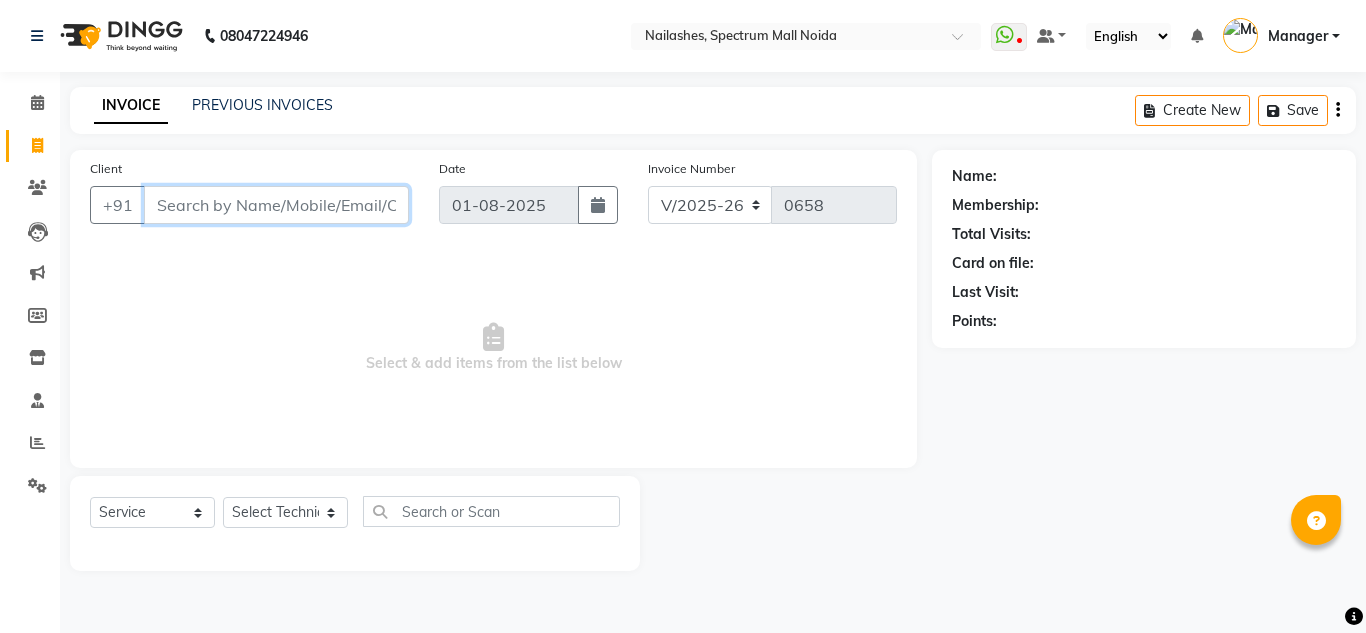 click on "Client" at bounding box center (276, 205) 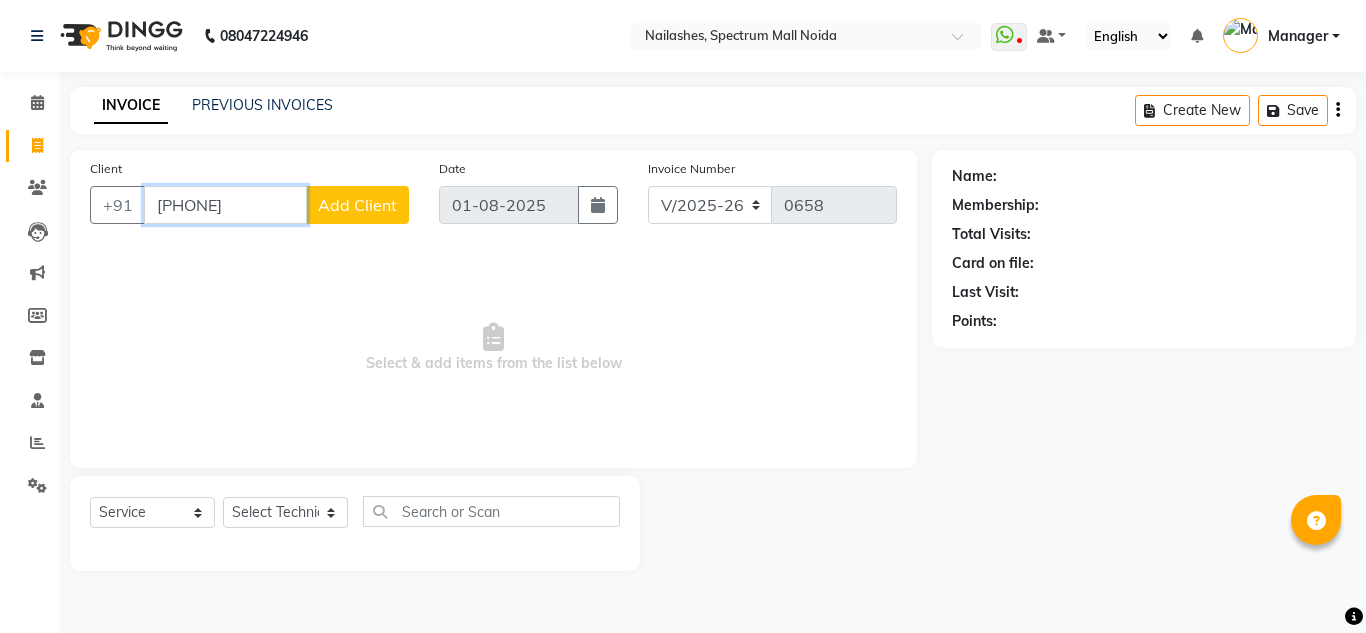 type on "[PHONE]" 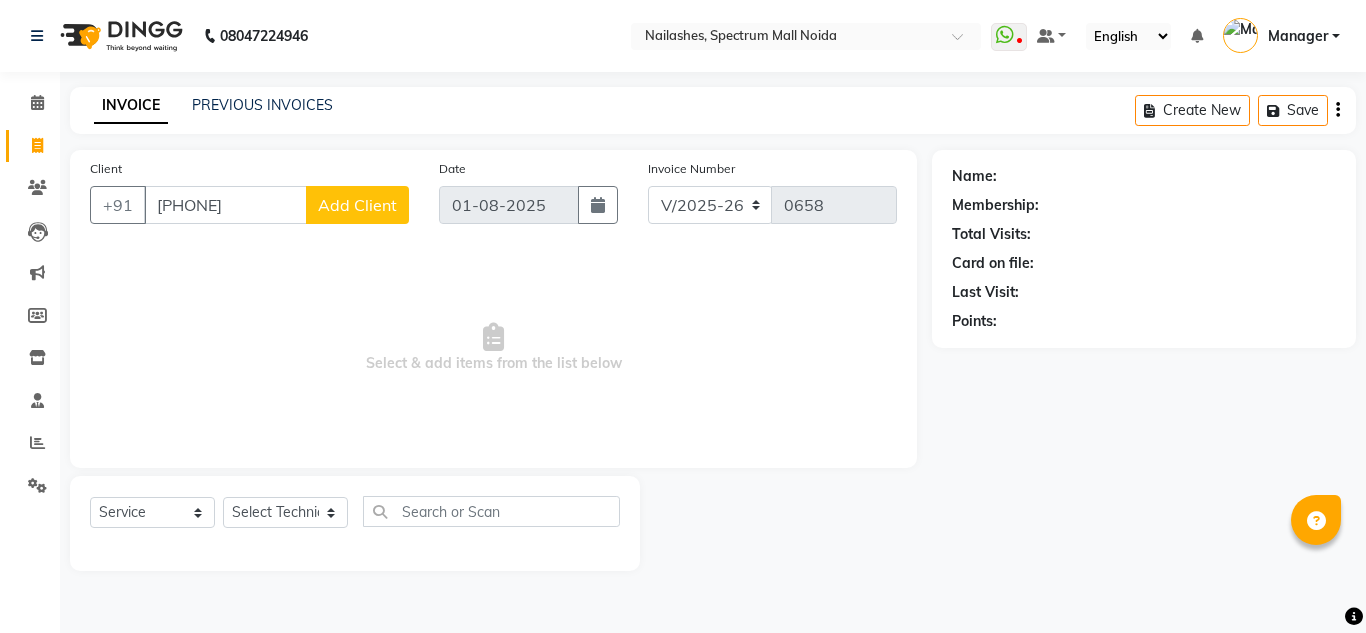 click on "Add Client" 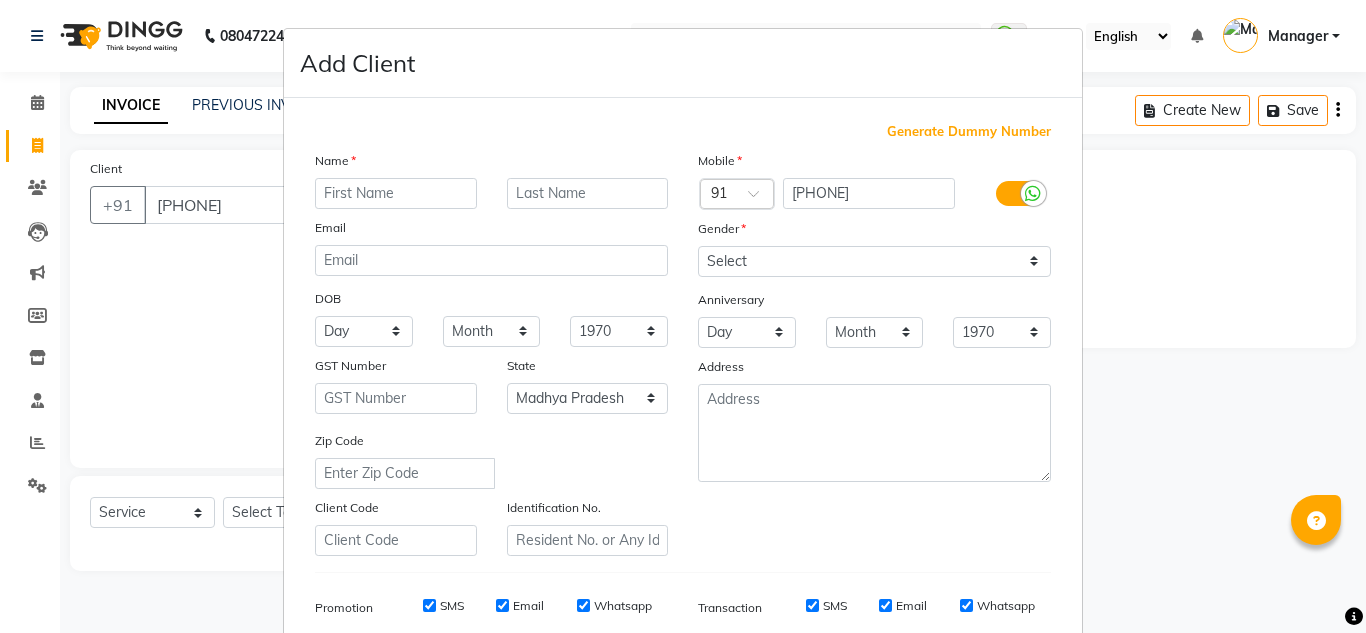 click at bounding box center [396, 193] 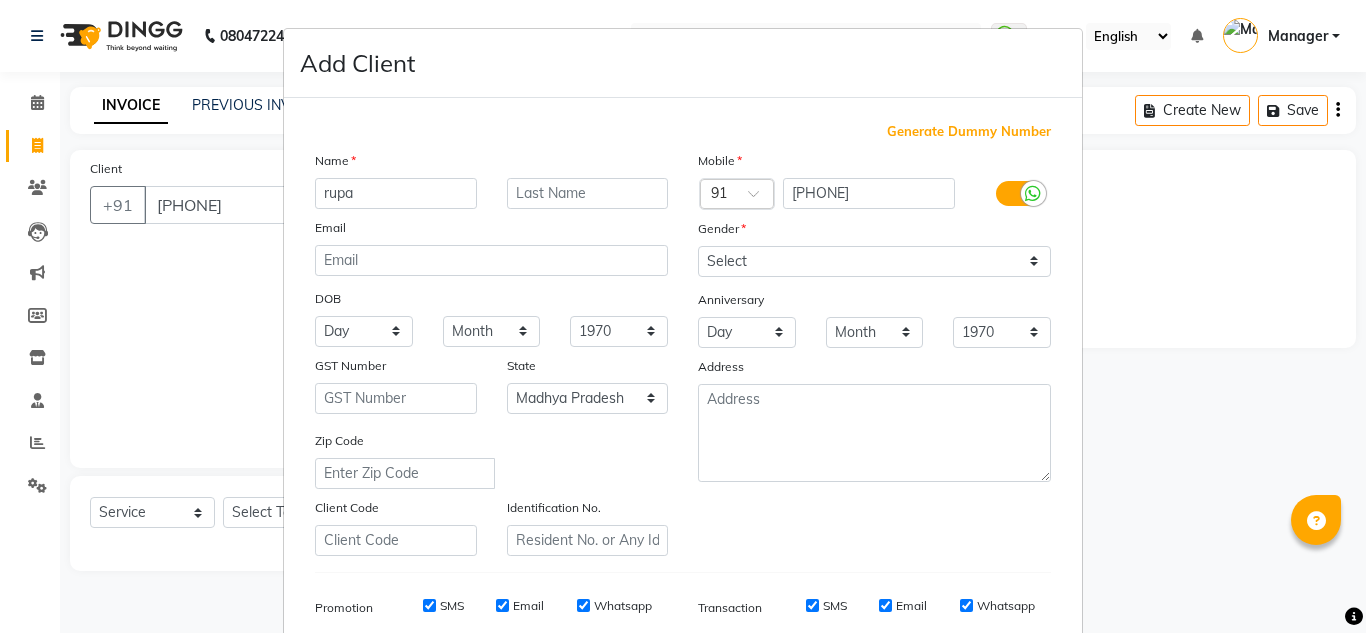 type on "rupa" 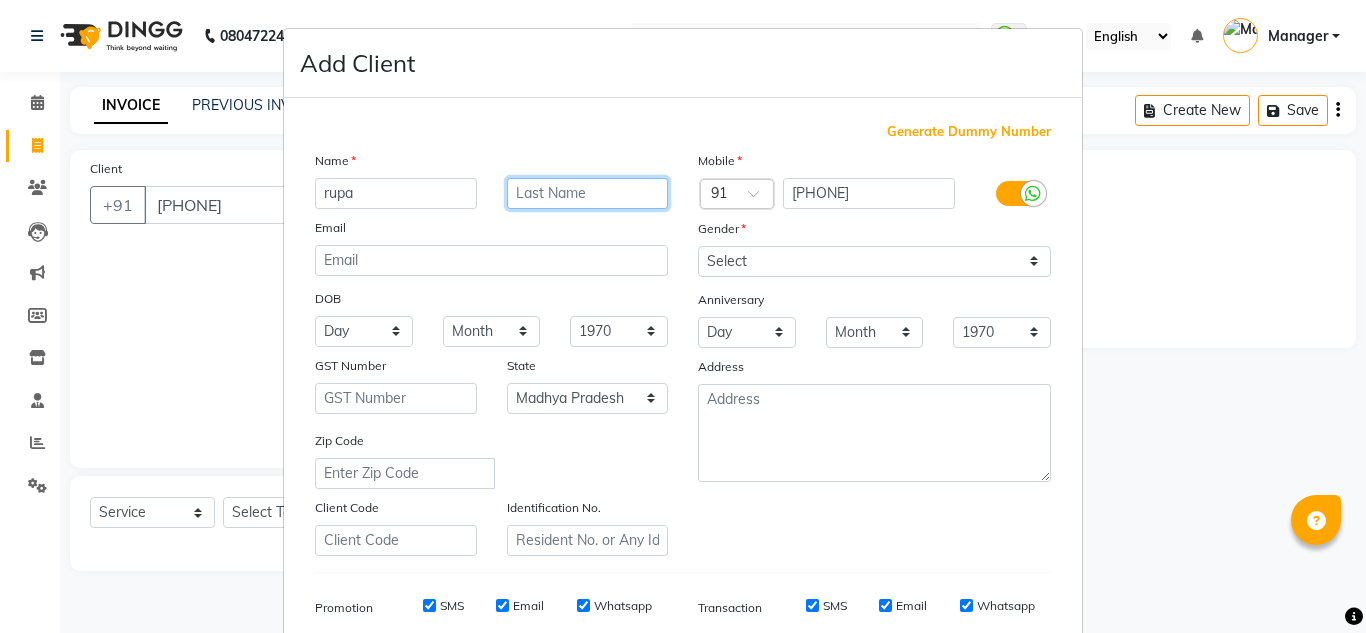 click at bounding box center [588, 193] 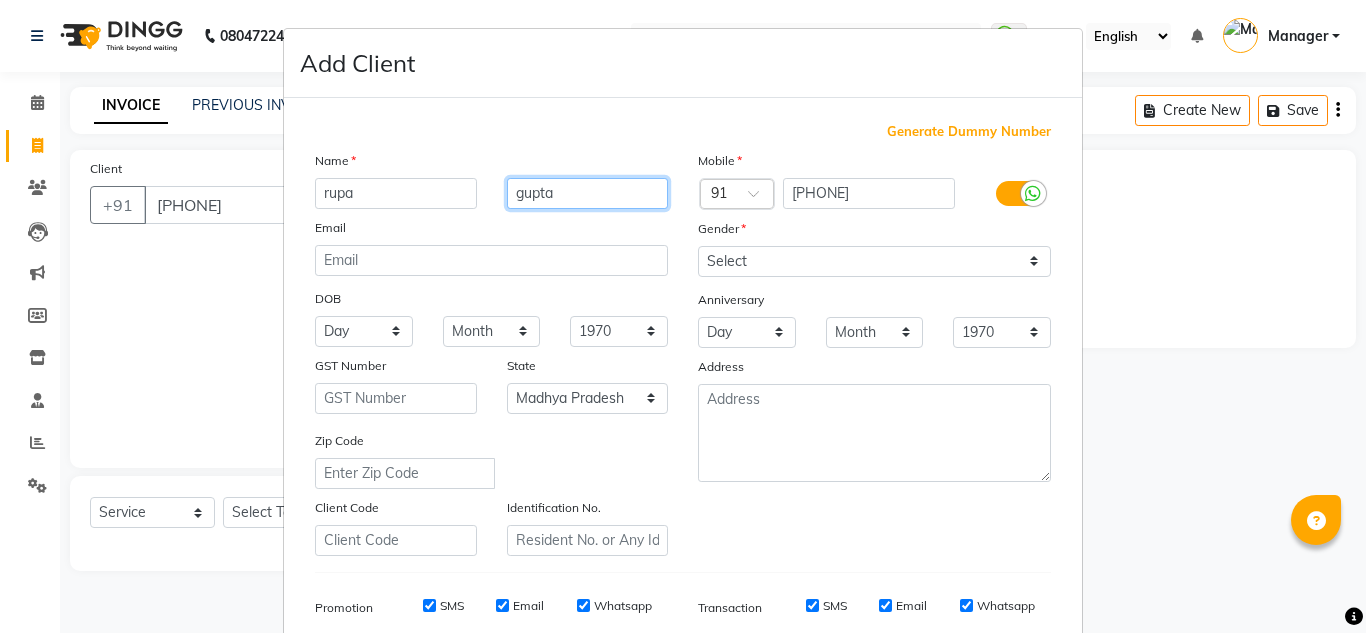 type on "gupta" 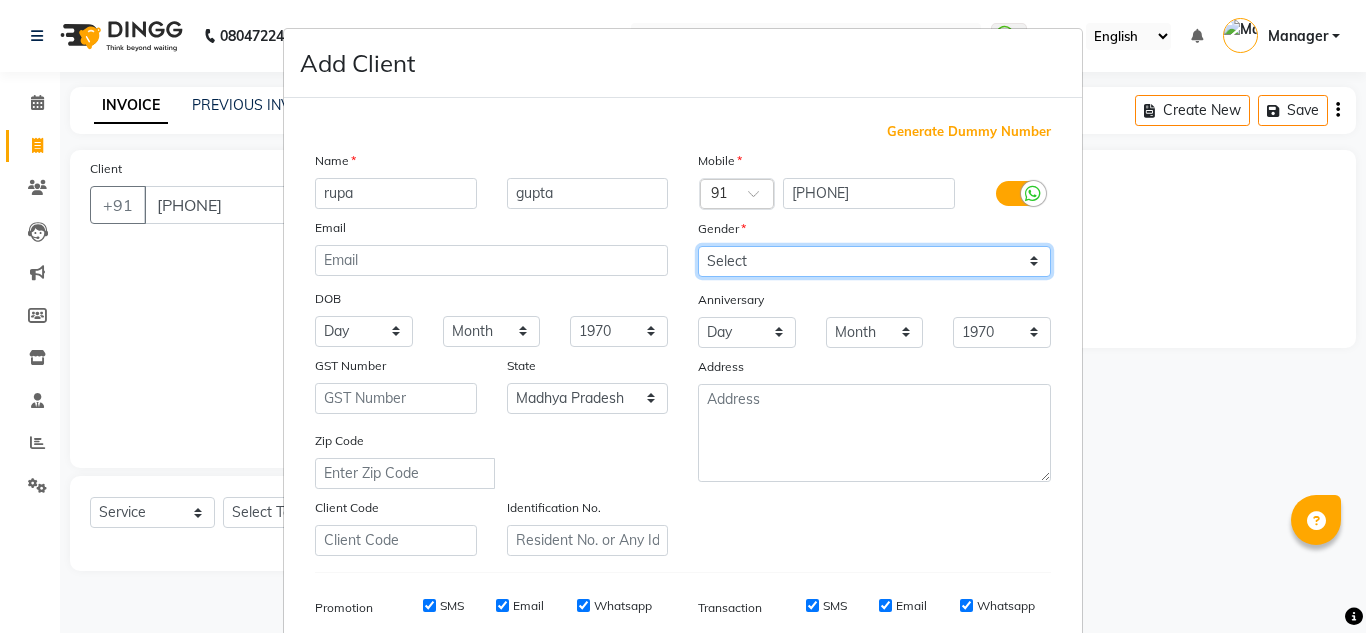 click on "Select Male Female Other Prefer Not To Say" at bounding box center [874, 261] 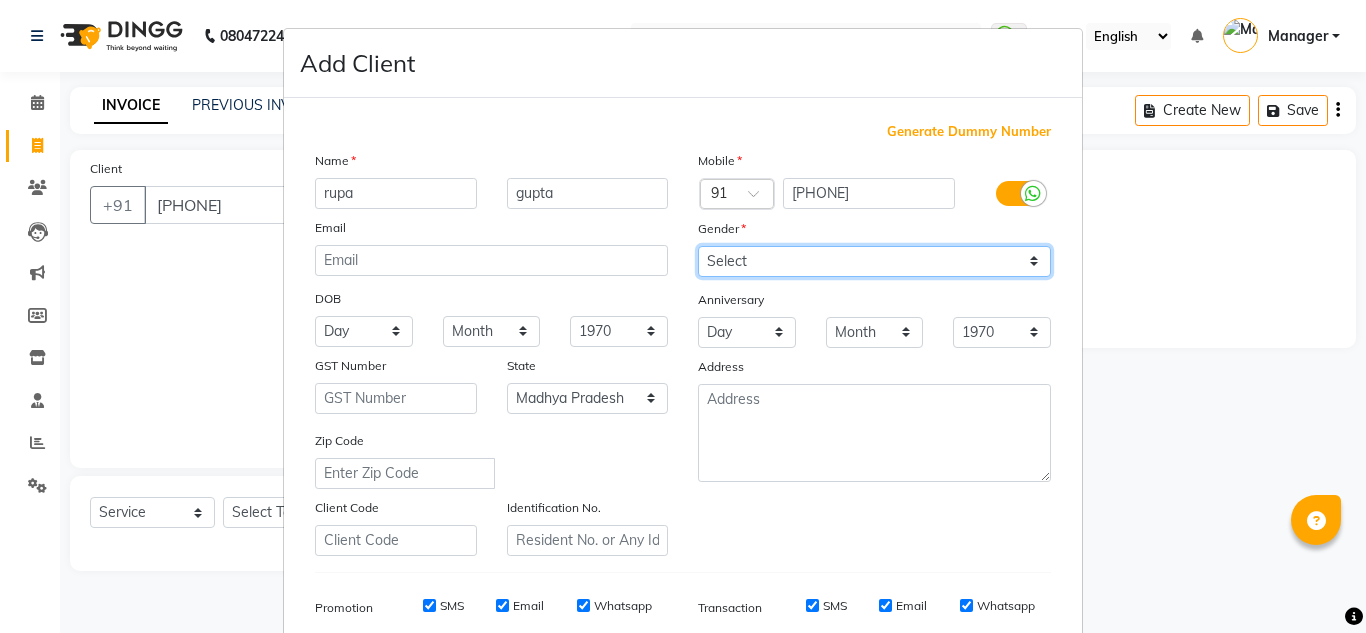 select on "female" 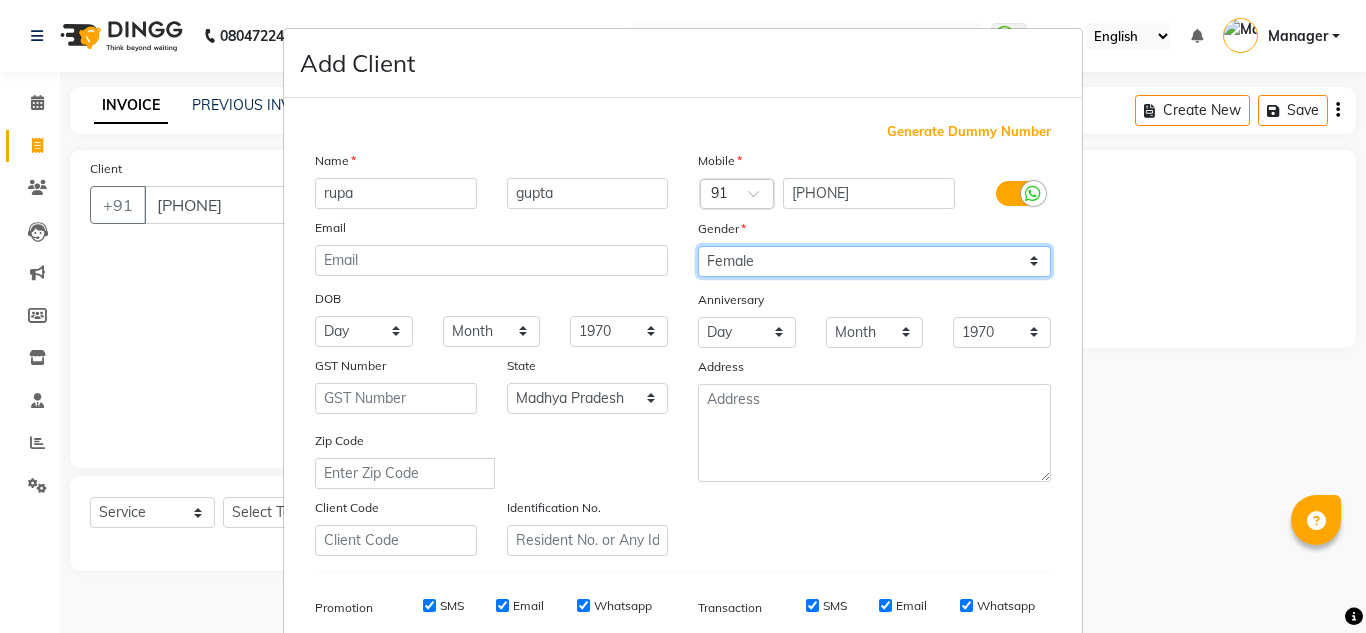 click on "Select Male Female Other Prefer Not To Say" at bounding box center (874, 261) 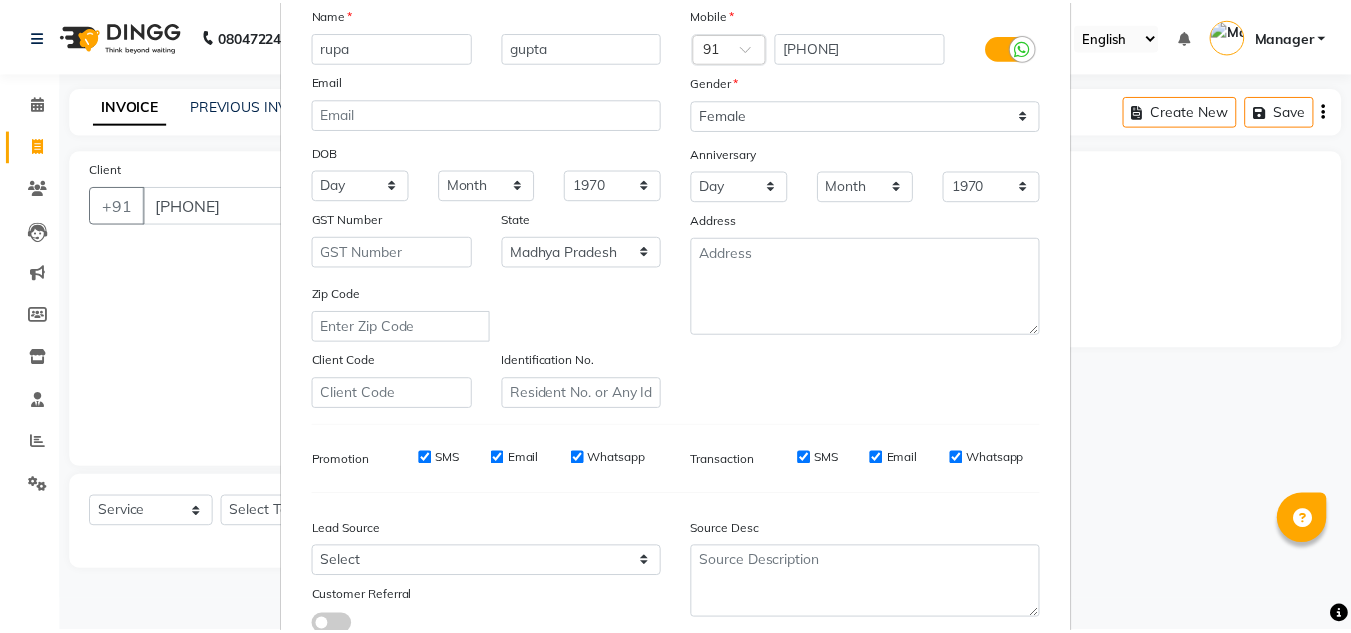 scroll, scrollTop: 290, scrollLeft: 0, axis: vertical 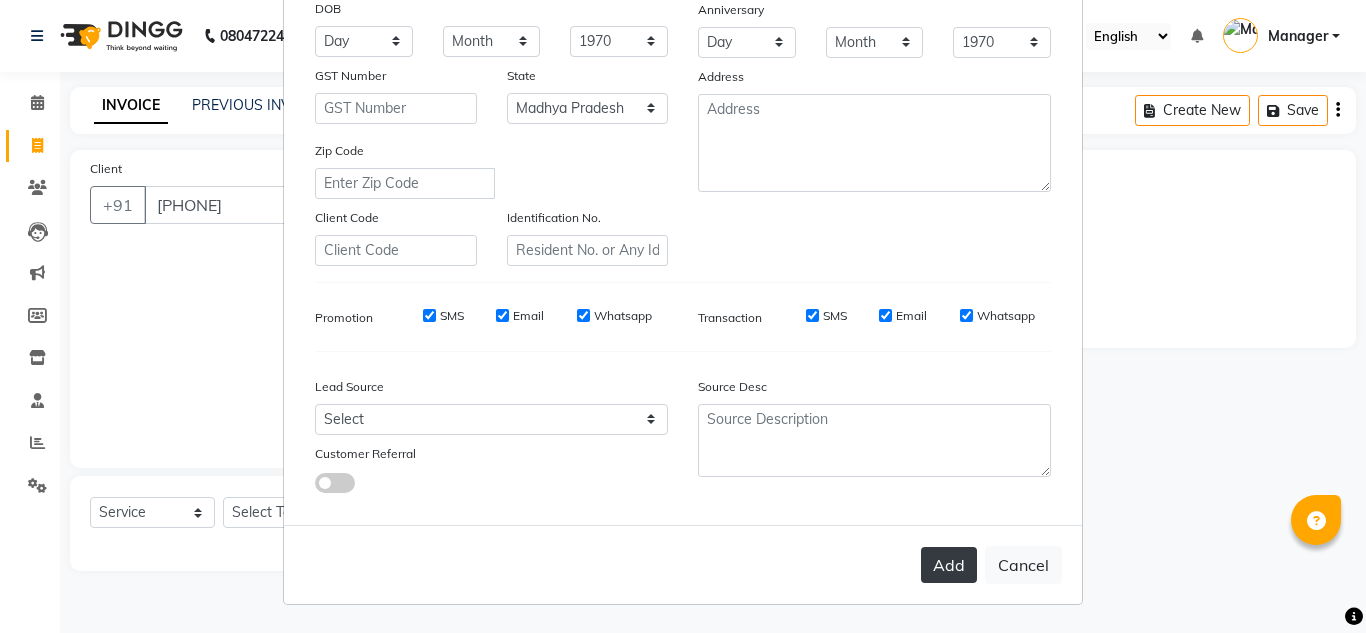 click on "Add" at bounding box center (949, 565) 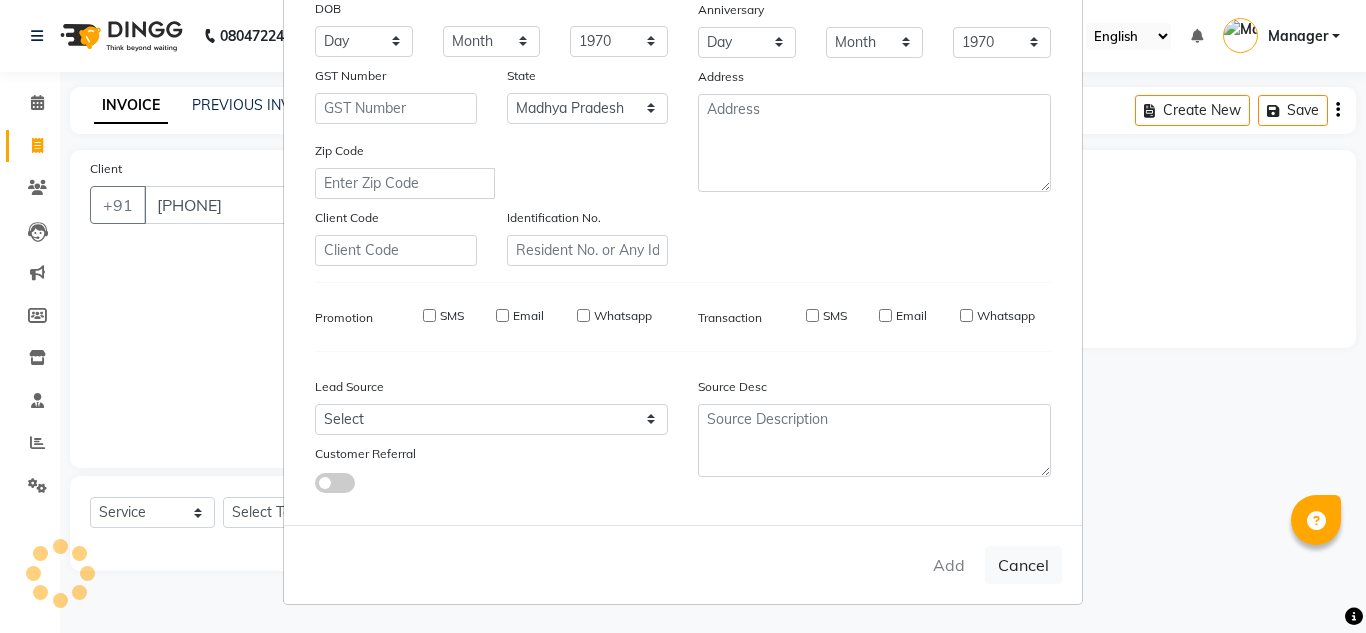 type on "88******33" 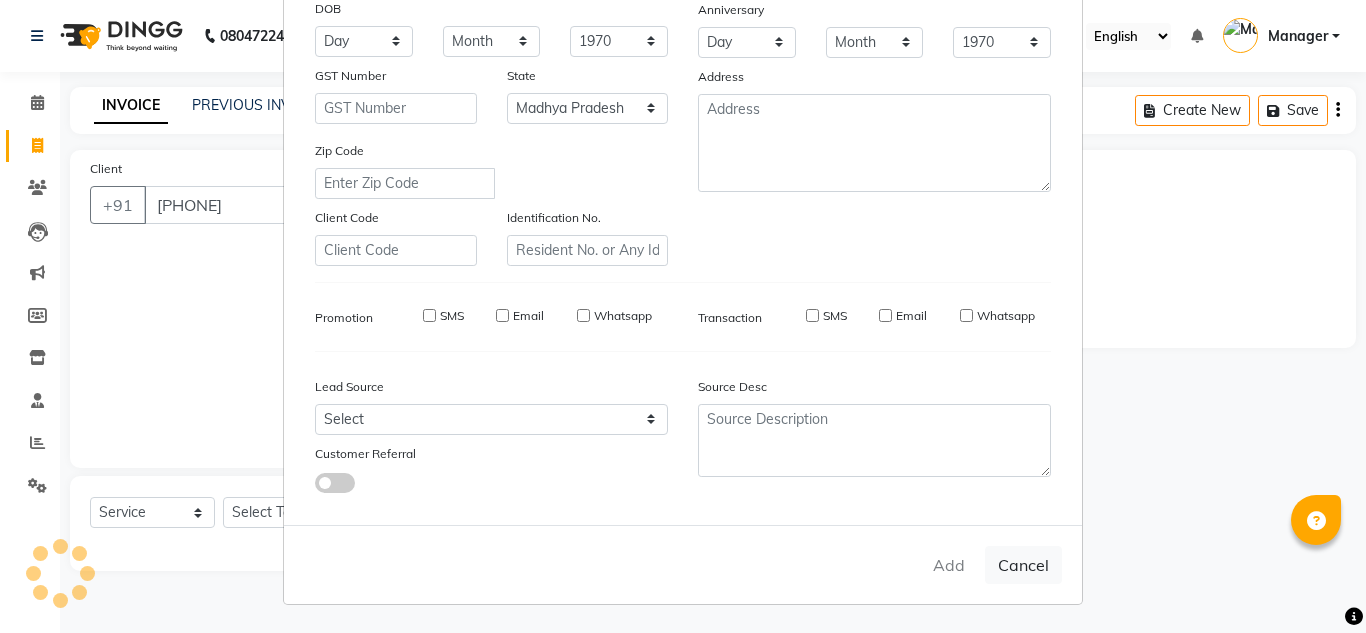 type 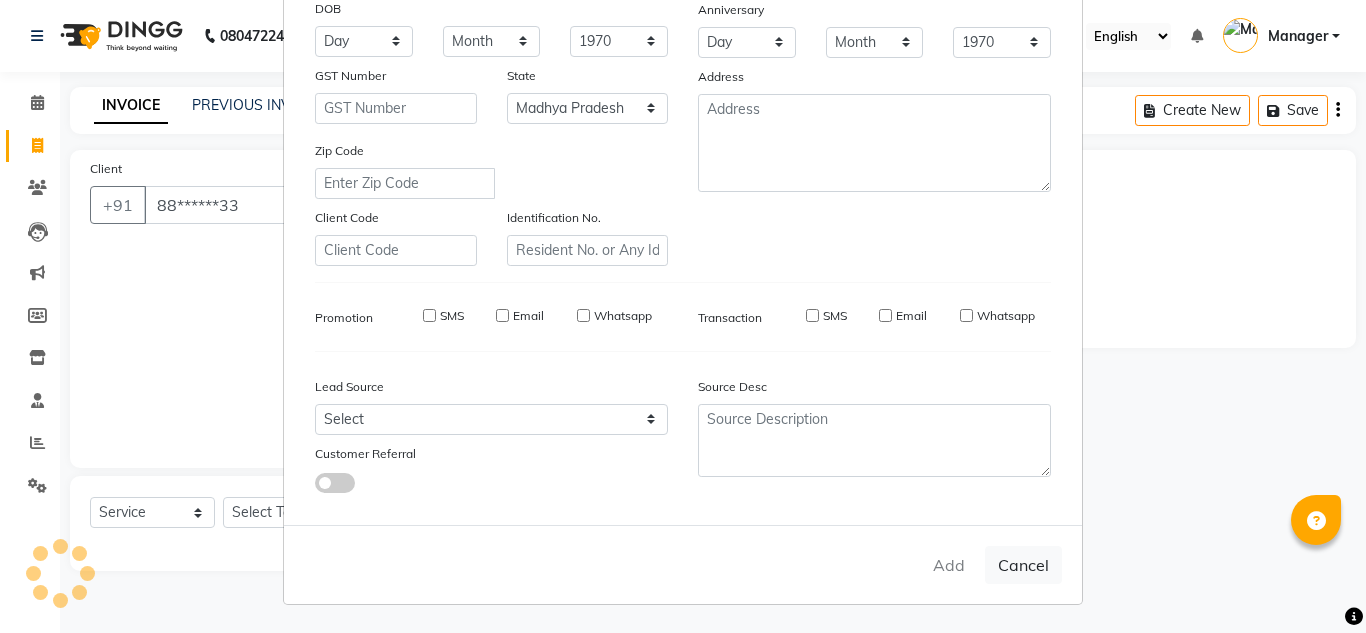 select 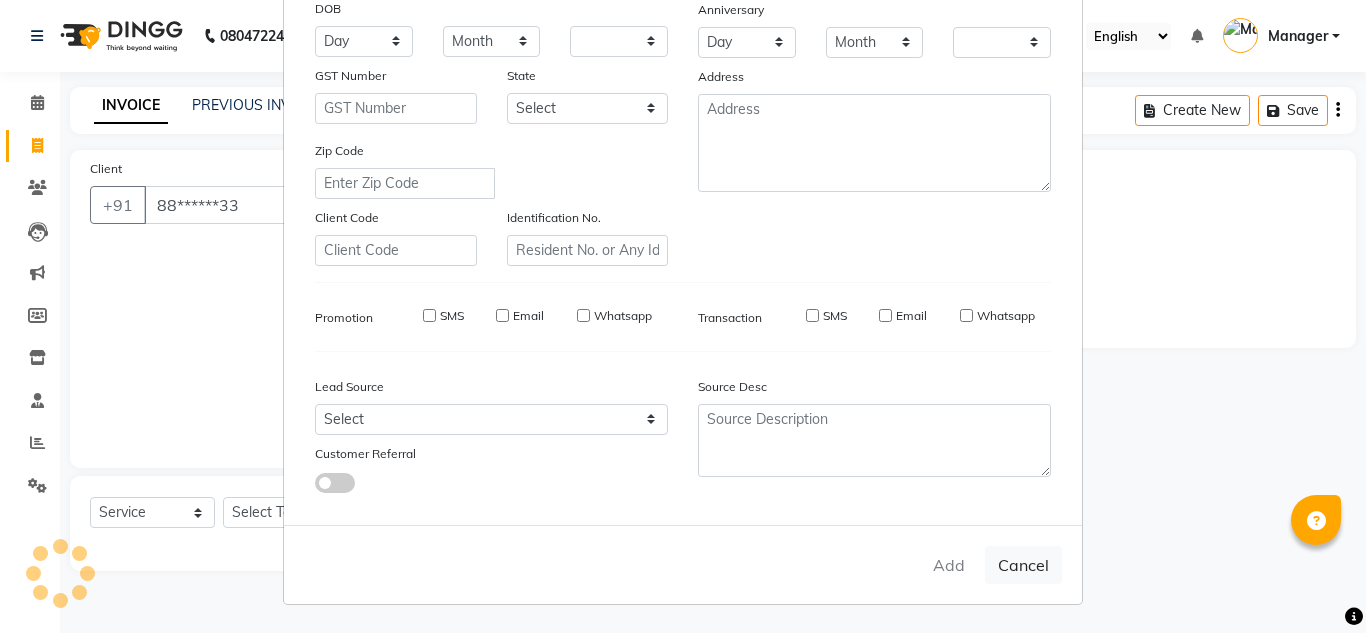 checkbox on "false" 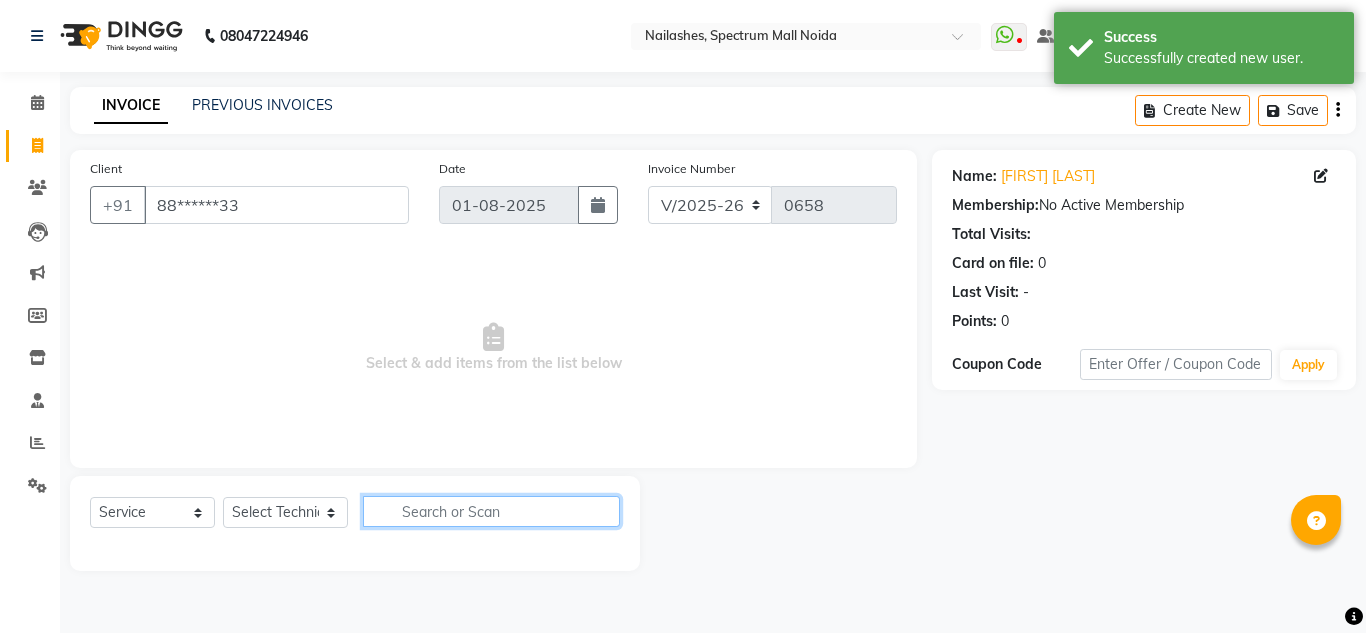 click 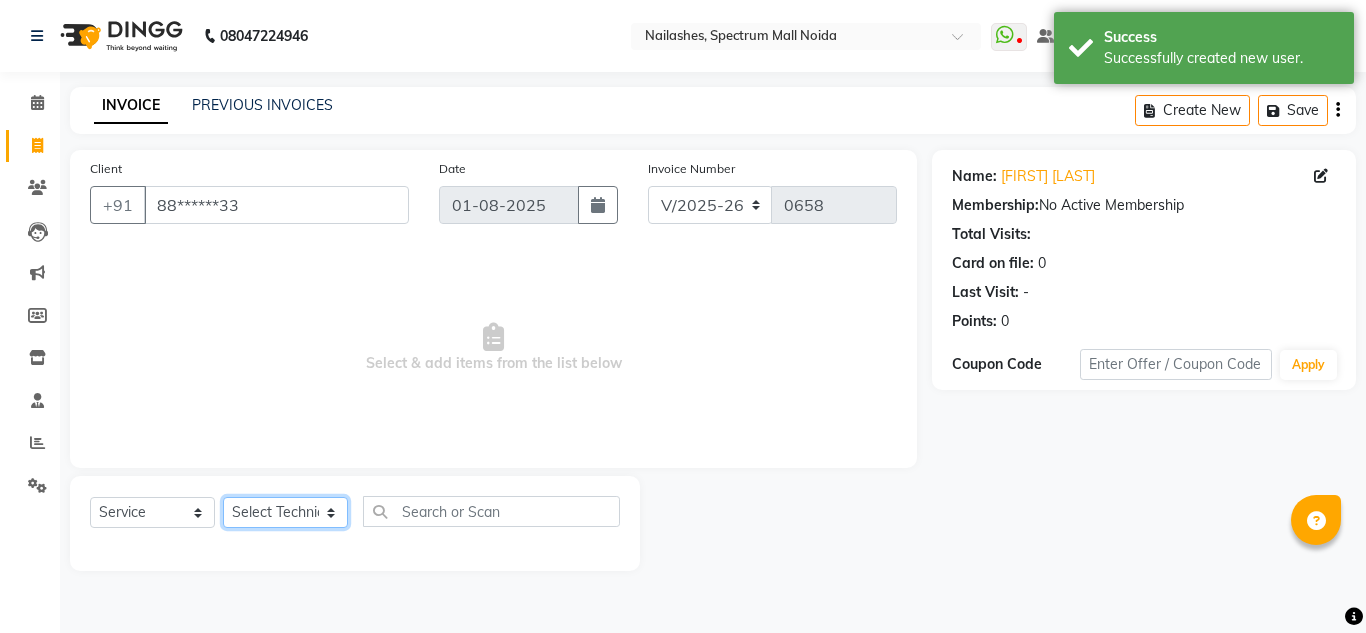 click on "Select Technician [FIRST] [LAST] keshav [FIRST] [LAST] Manager [FIRST] [LAST] [FIRST] [LAST] [FIRST] [LAST]" 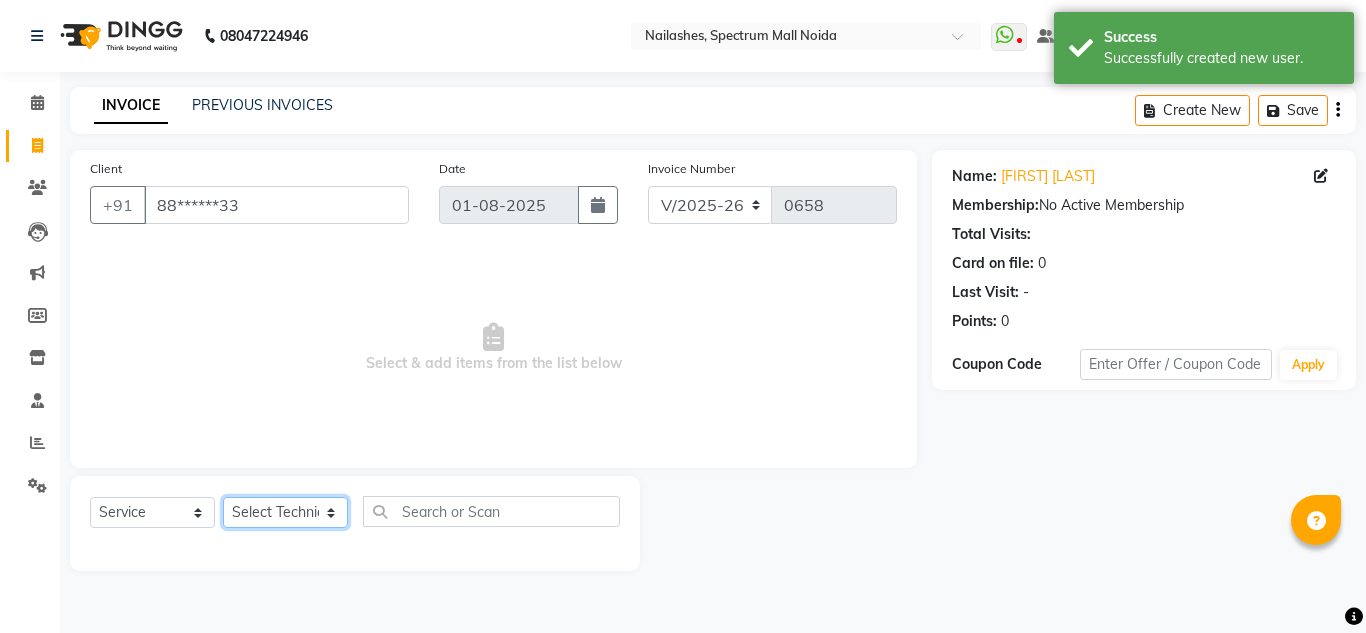 select on "62846" 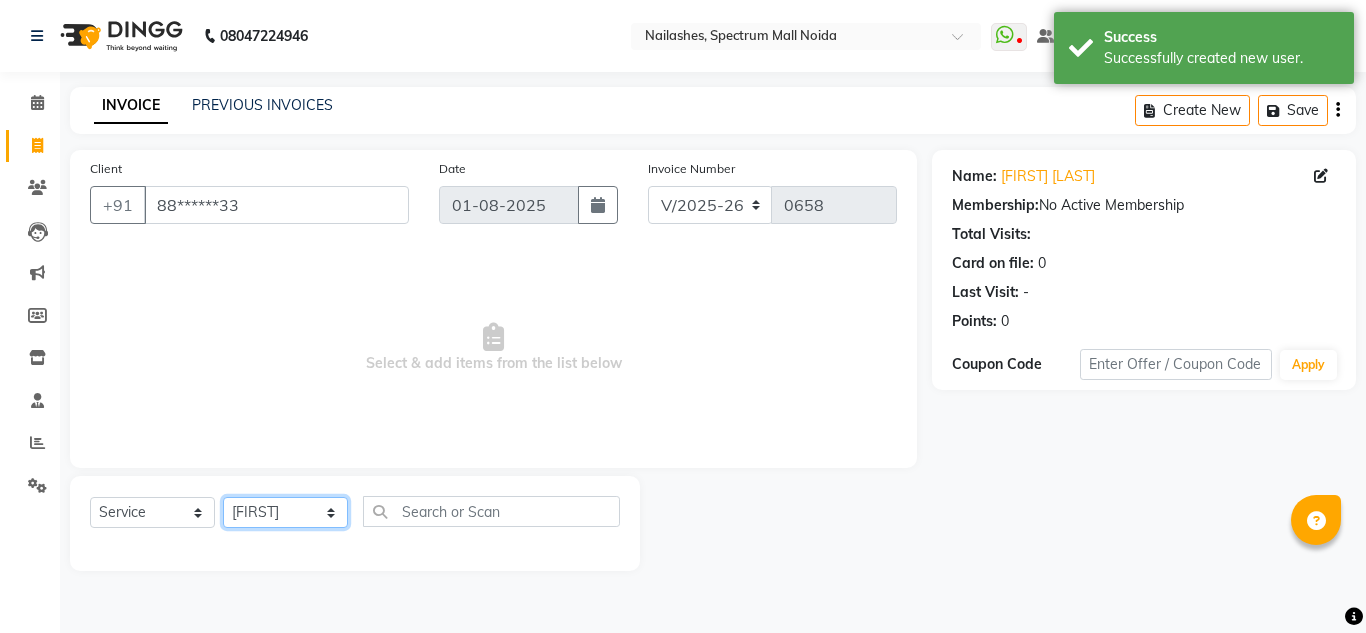 click on "Select Technician [FIRST] [LAST] keshav [FIRST] [LAST] Manager [FIRST] [LAST] [FIRST] [LAST] [FIRST] [LAST]" 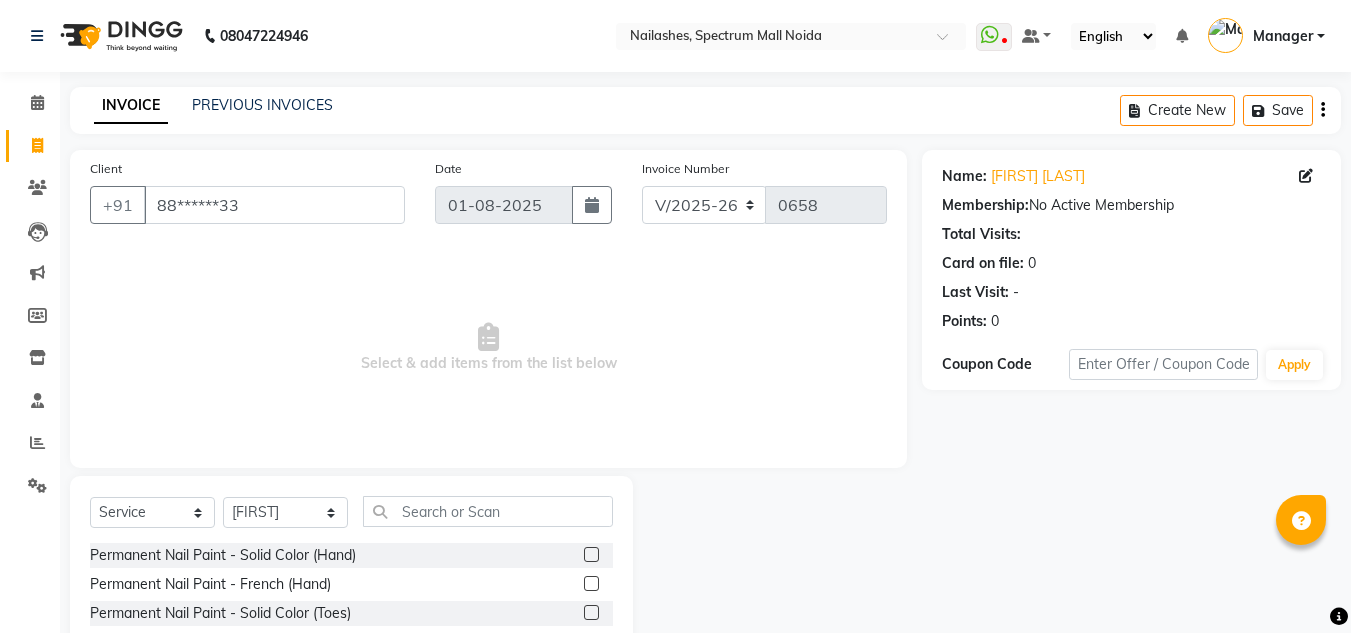 click 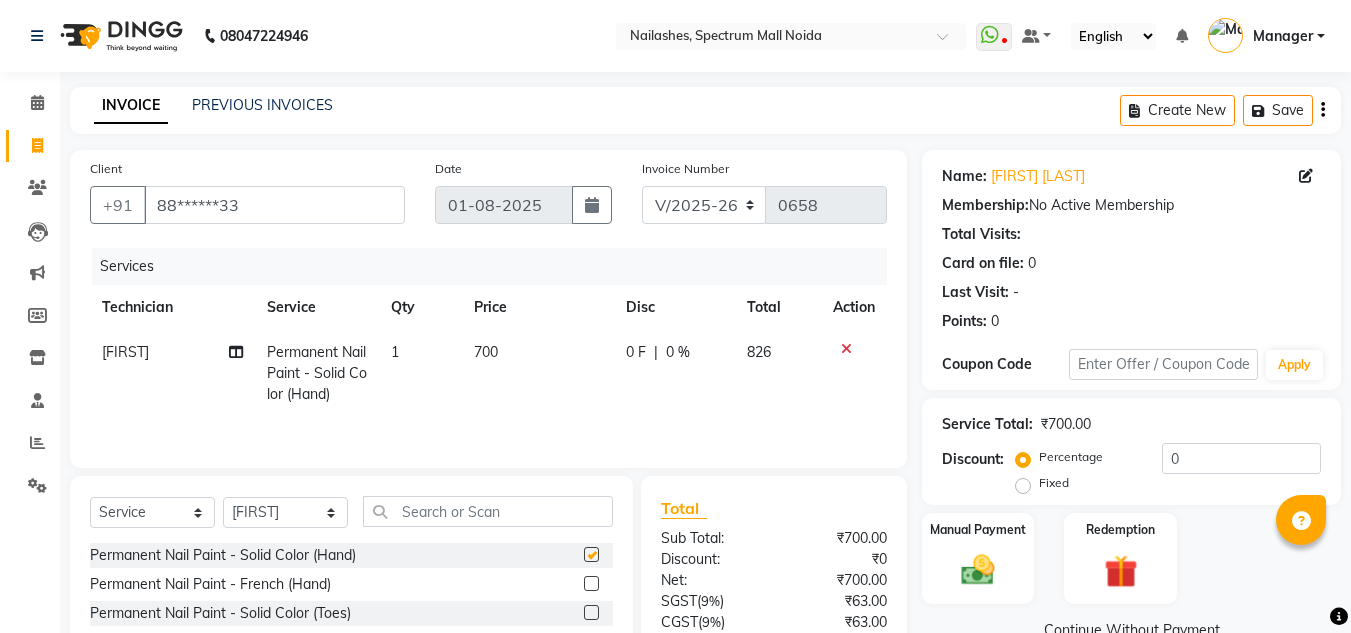 checkbox on "false" 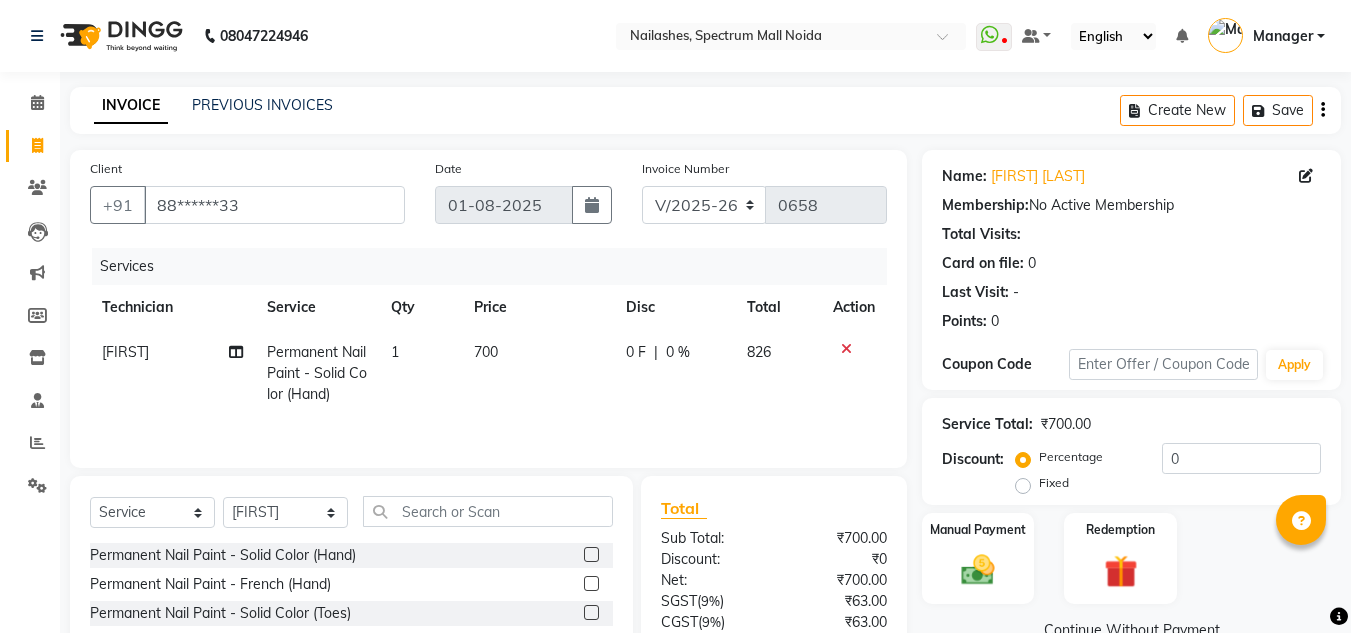 click on "700" 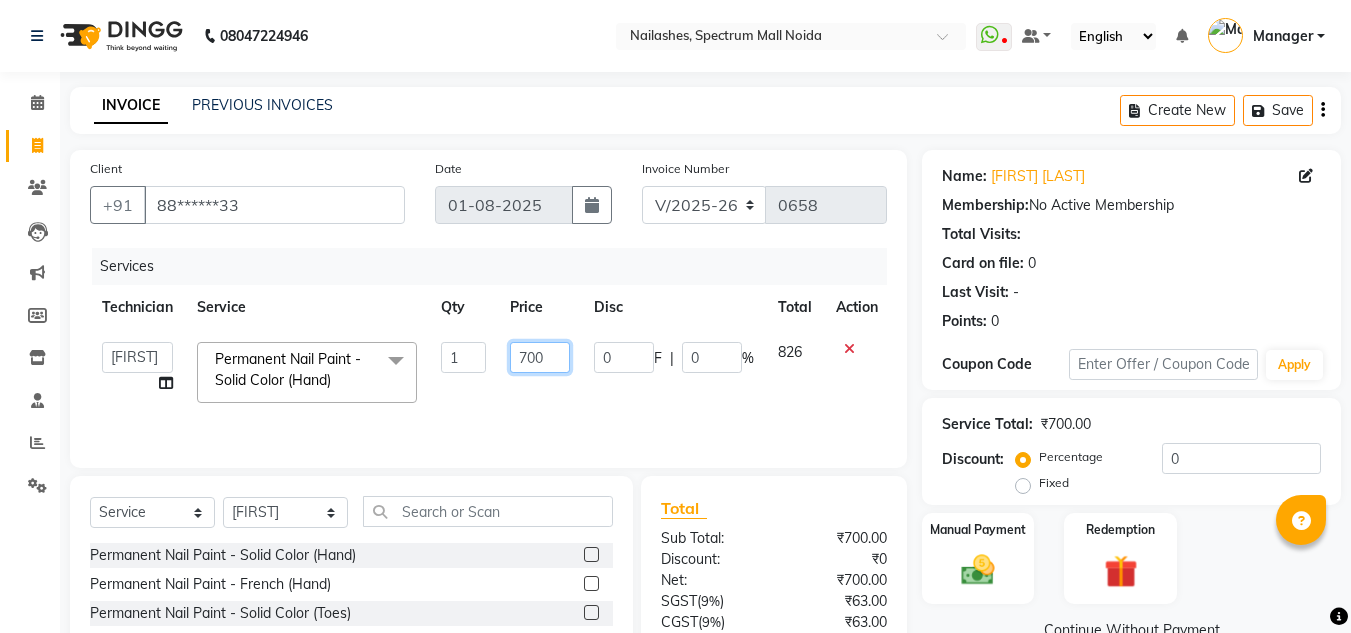 click on "700" 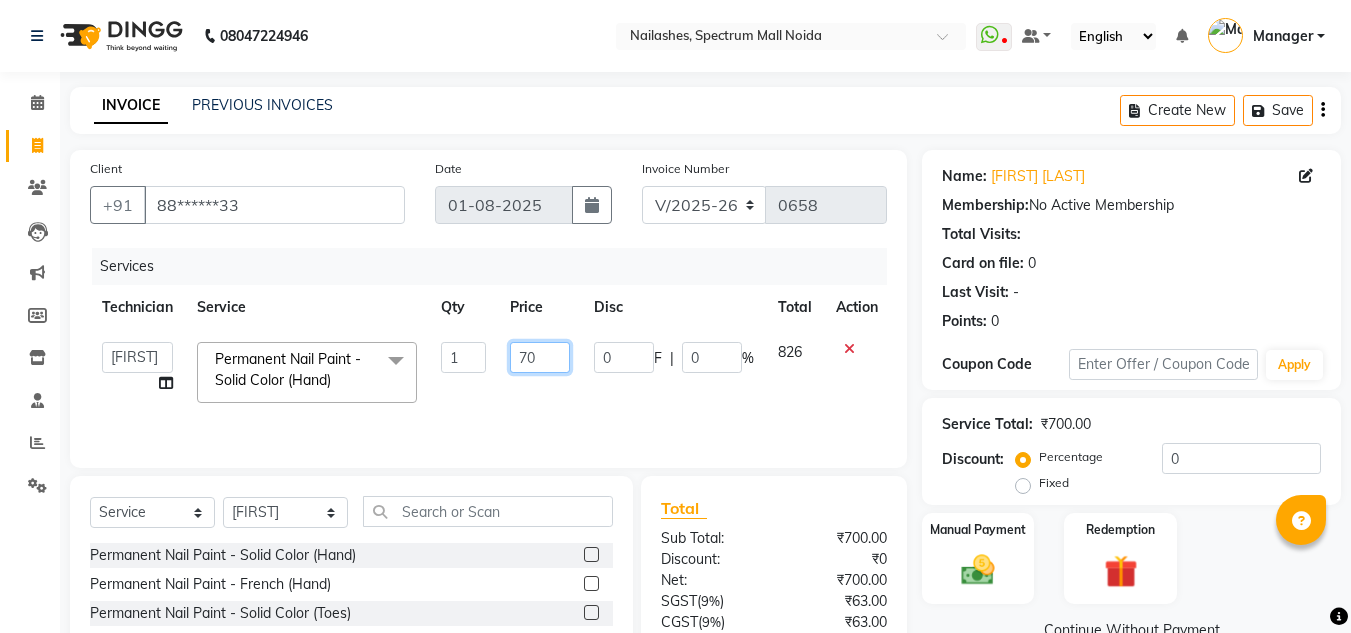 type on "7" 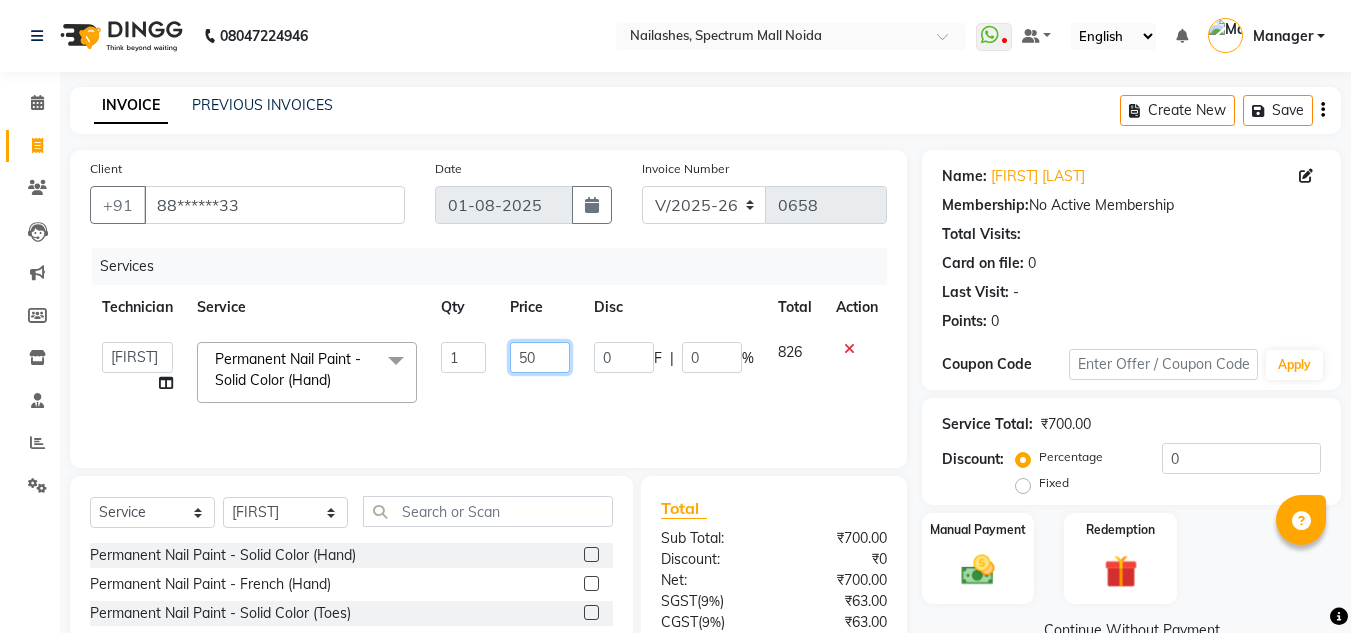 type on "500" 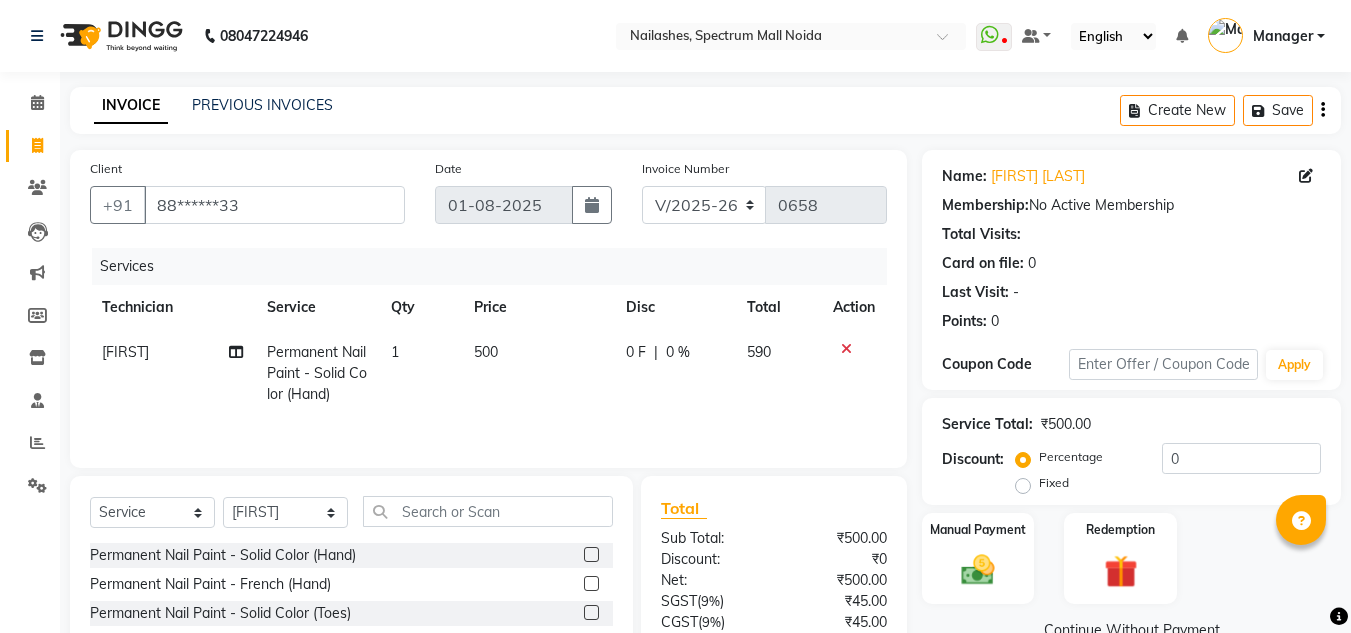 click on "590" 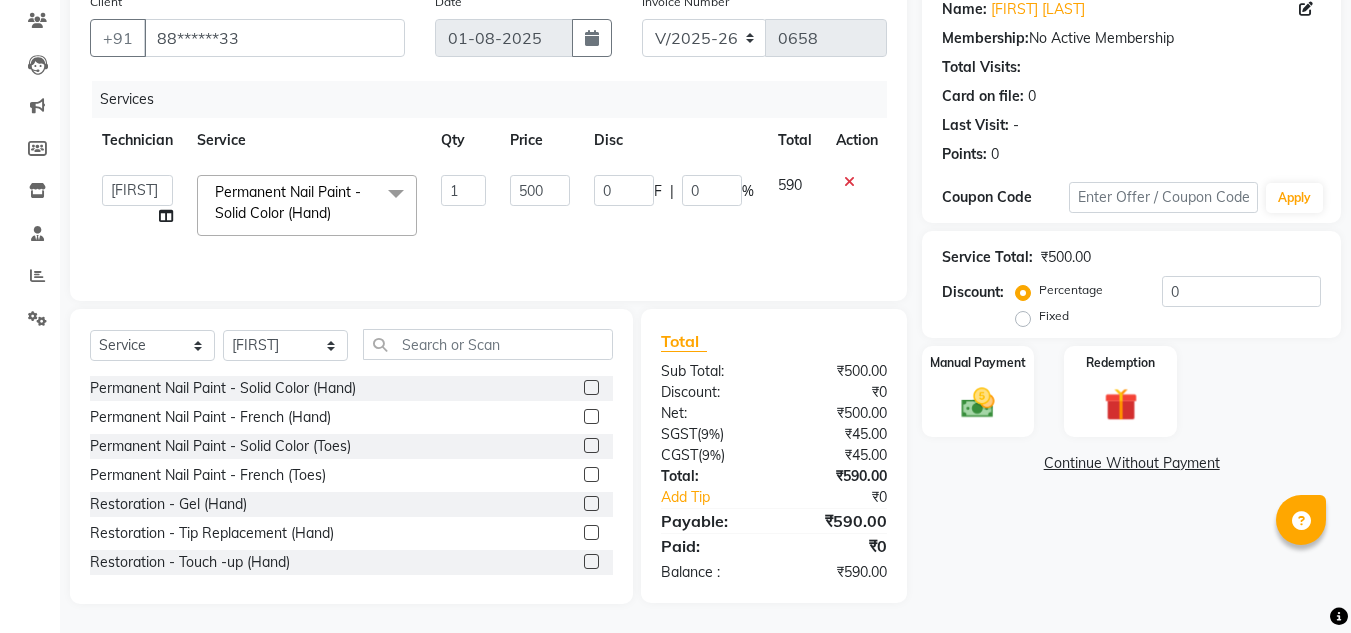 scroll, scrollTop: 168, scrollLeft: 0, axis: vertical 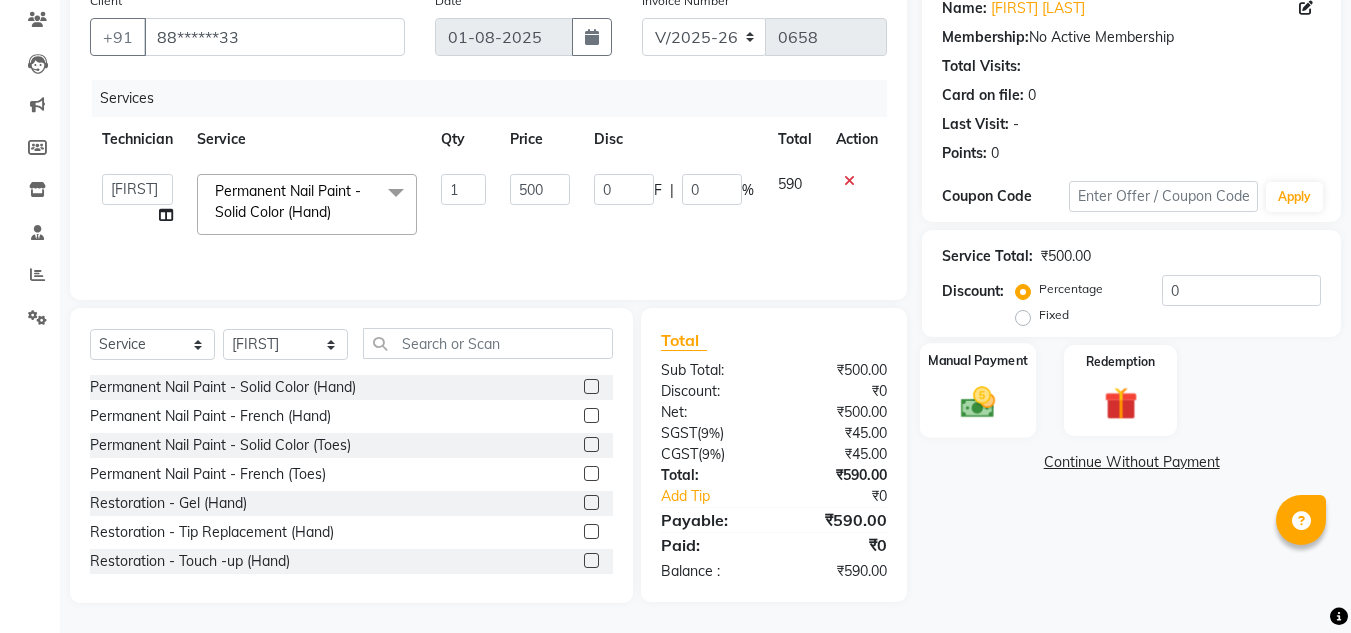 click on "Manual Payment" 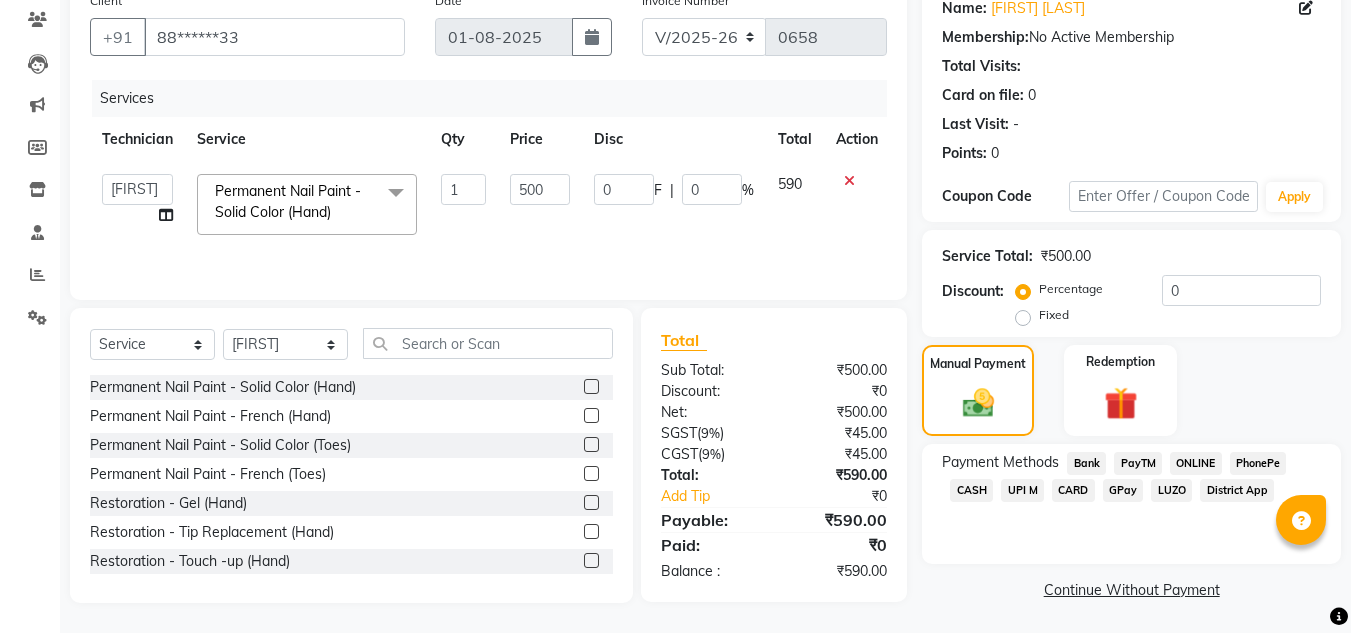 click on "ONLINE" 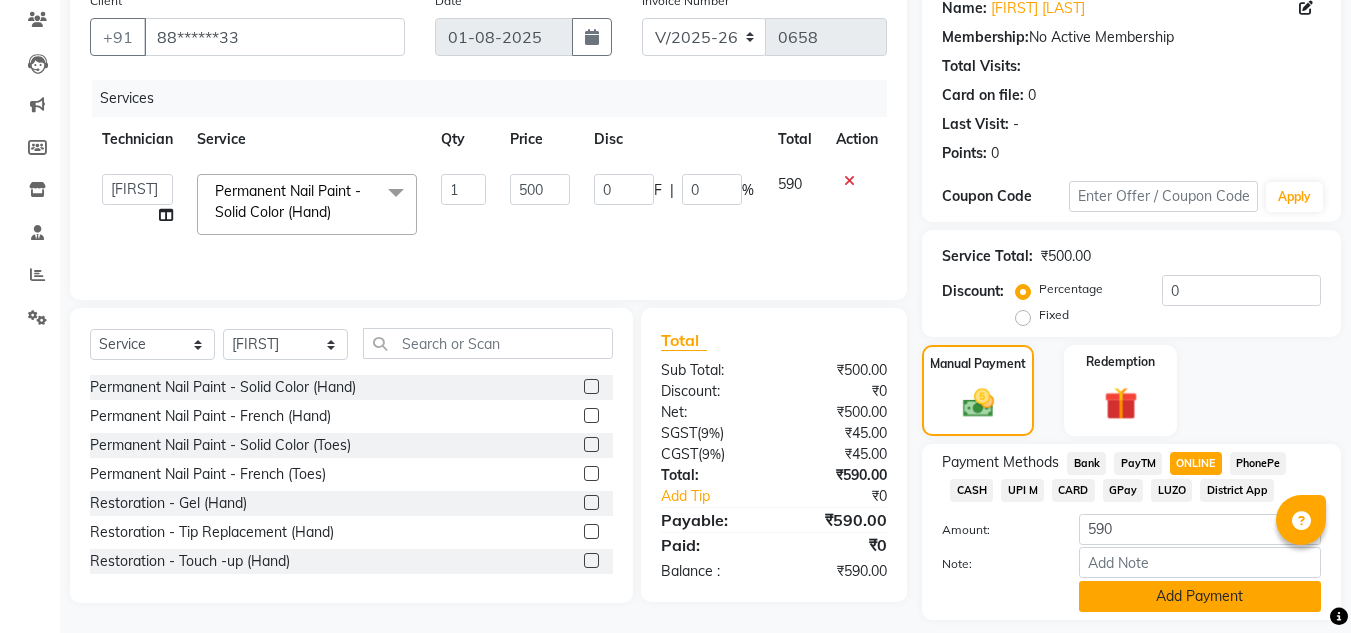 click on "Add Payment" 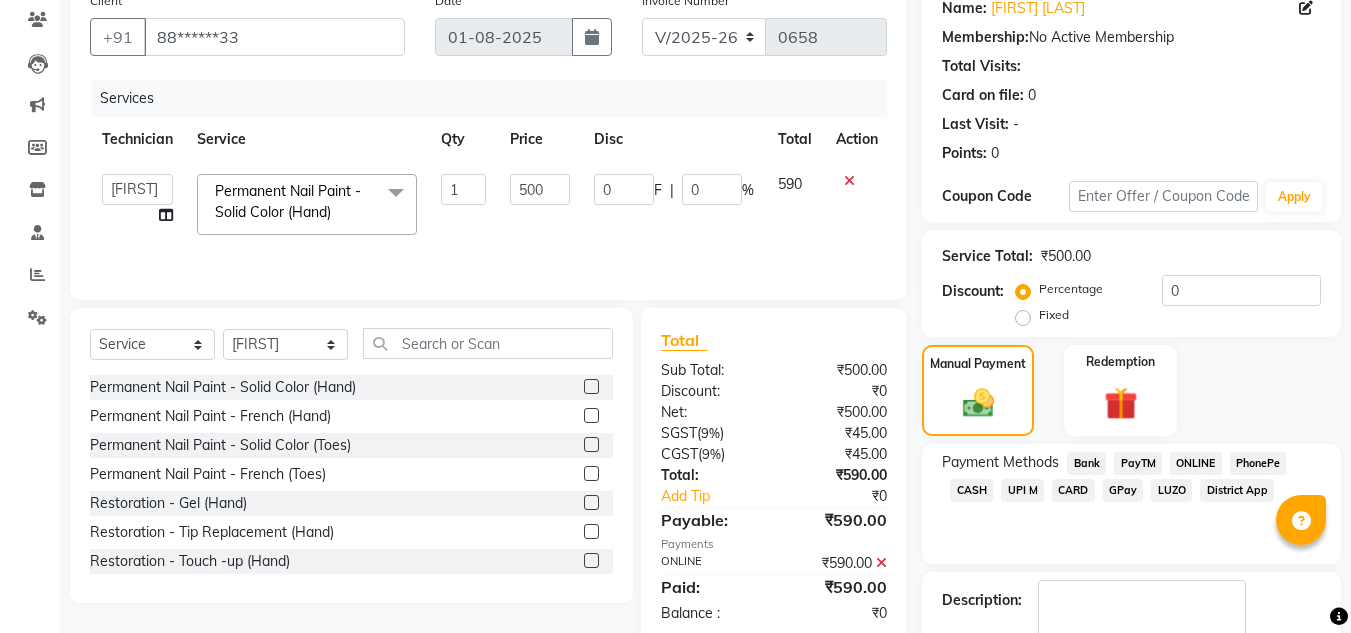 scroll, scrollTop: 283, scrollLeft: 0, axis: vertical 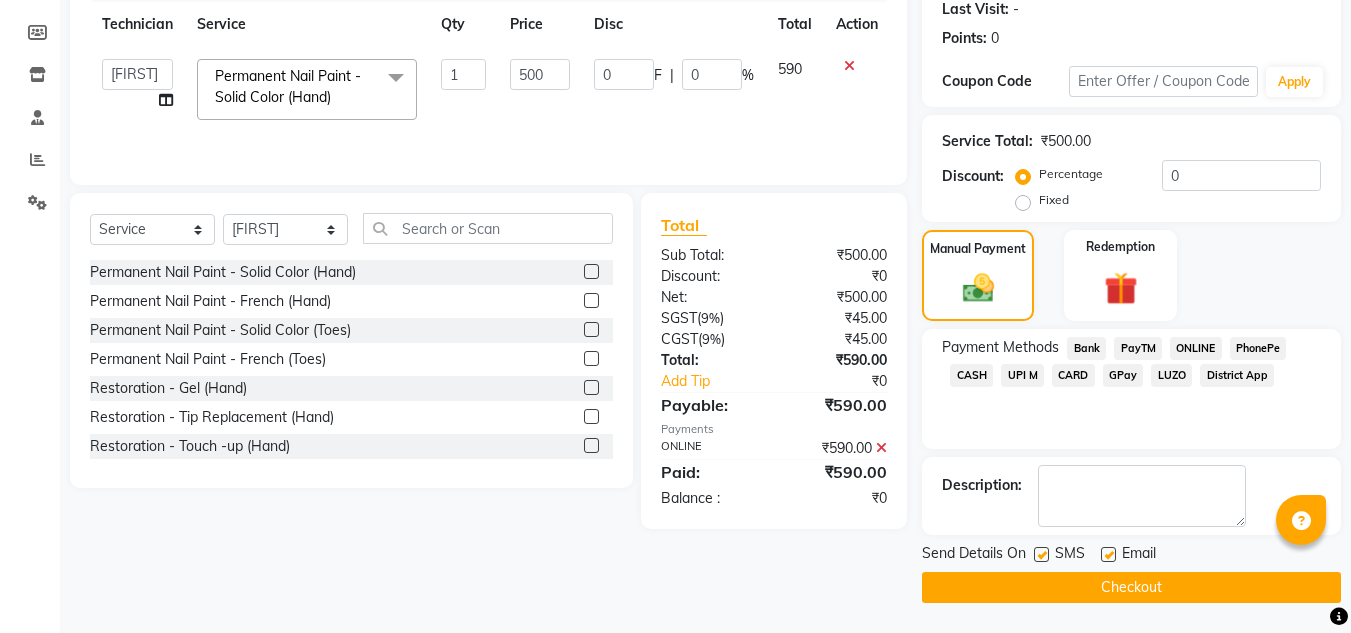 click on "Checkout" 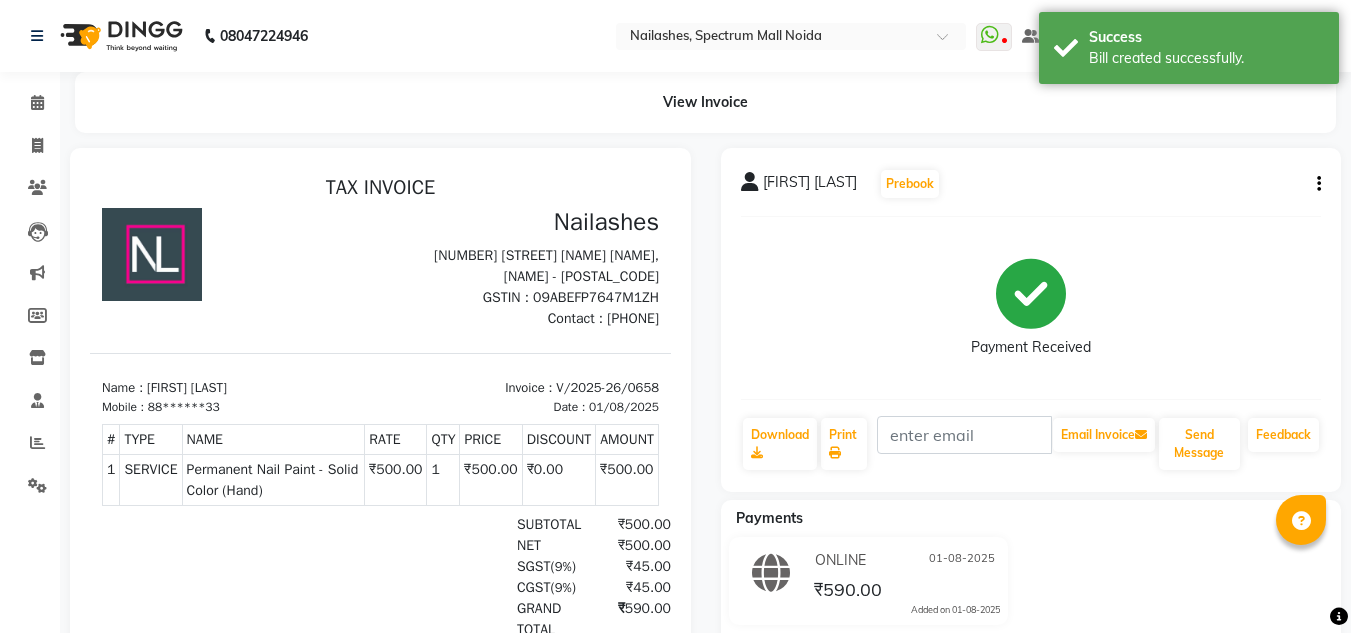 scroll, scrollTop: 0, scrollLeft: 0, axis: both 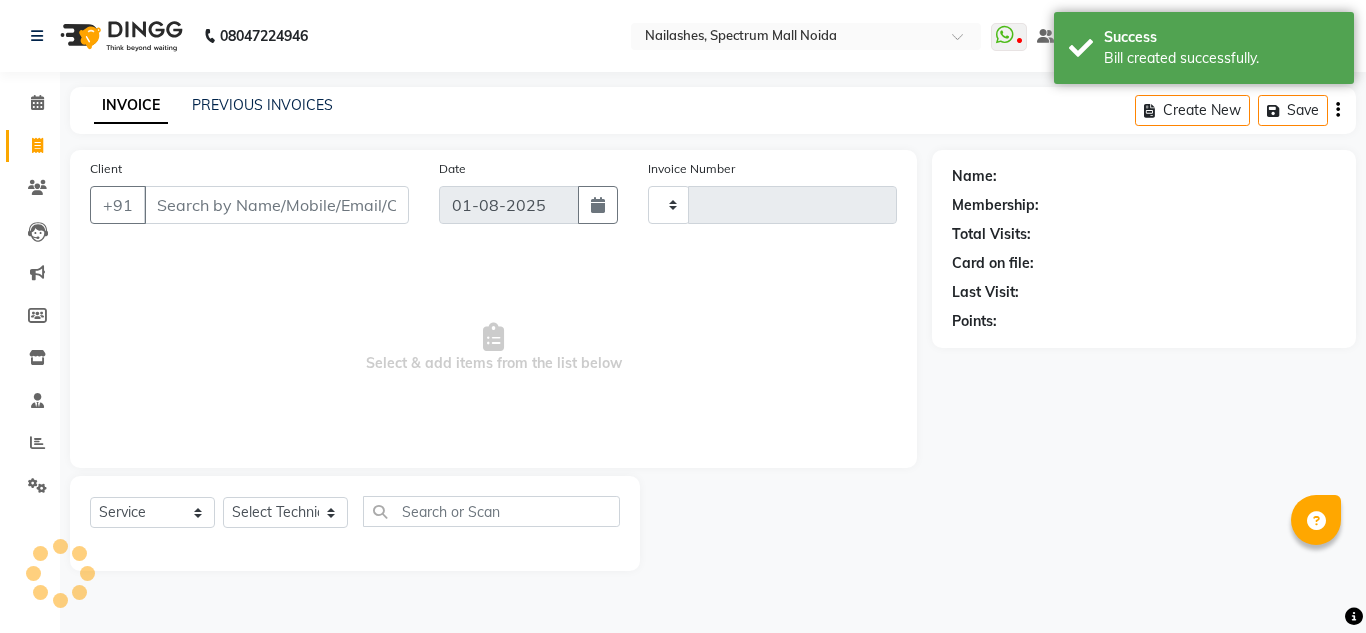 type on "0659" 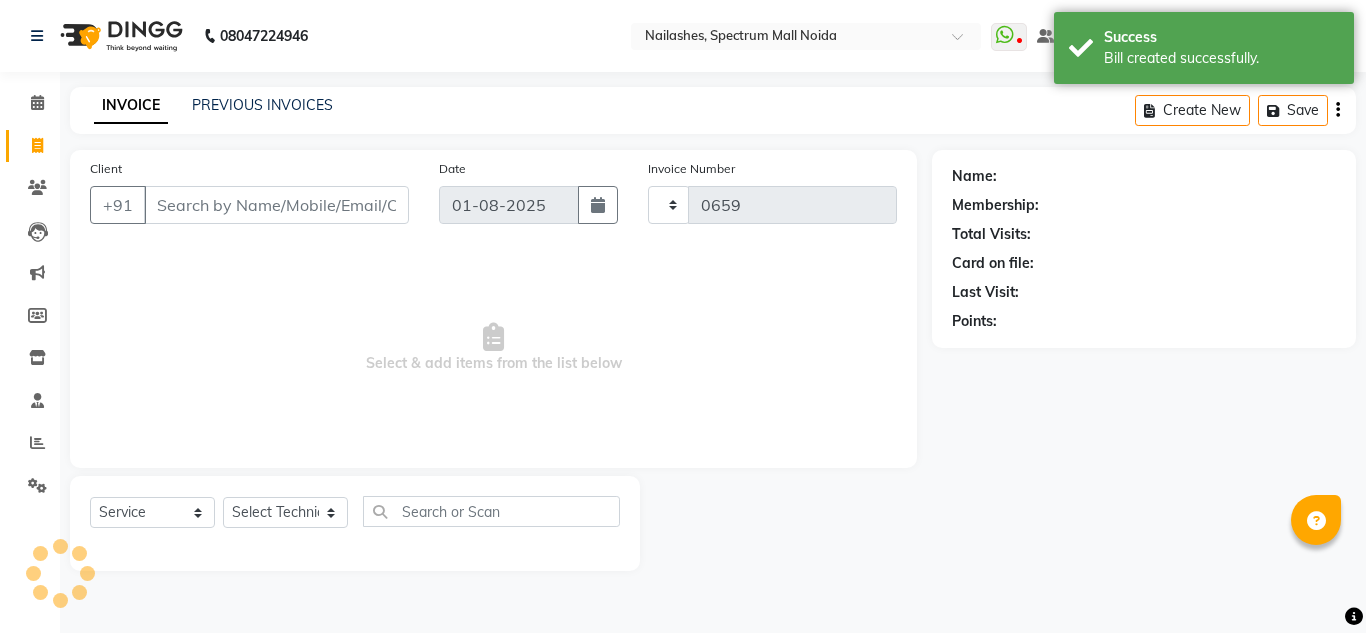 select on "6068" 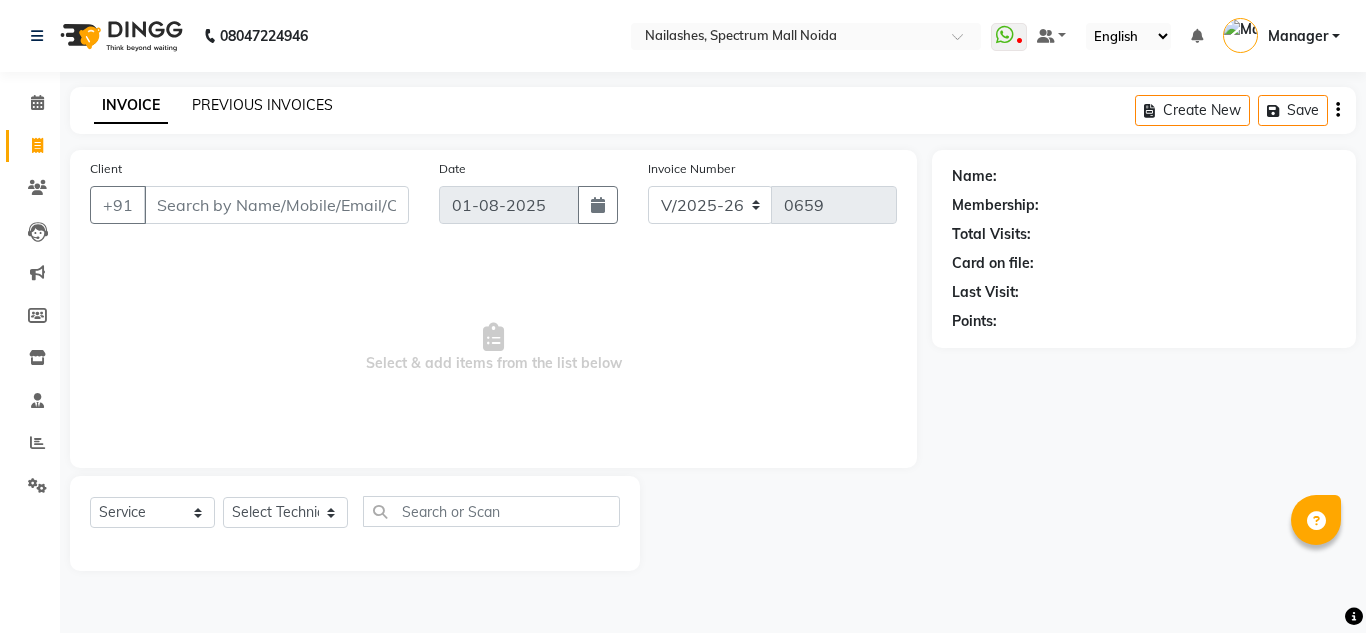 click on "PREVIOUS INVOICES" 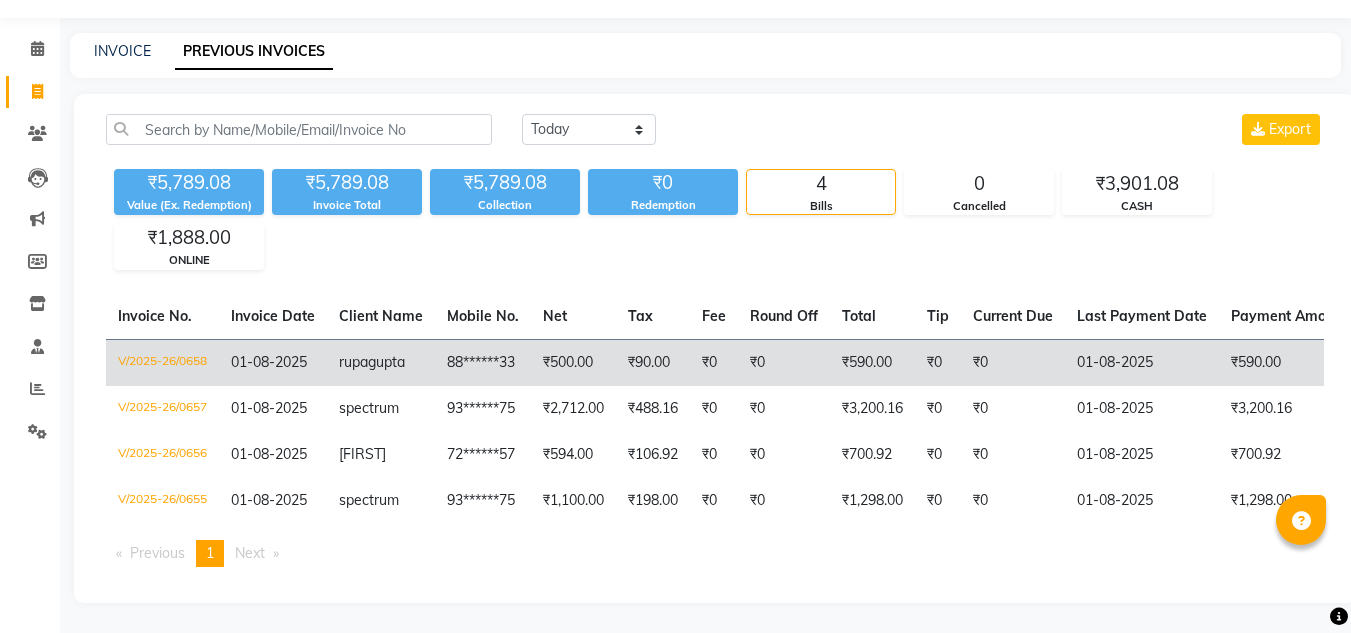 scroll, scrollTop: 0, scrollLeft: 0, axis: both 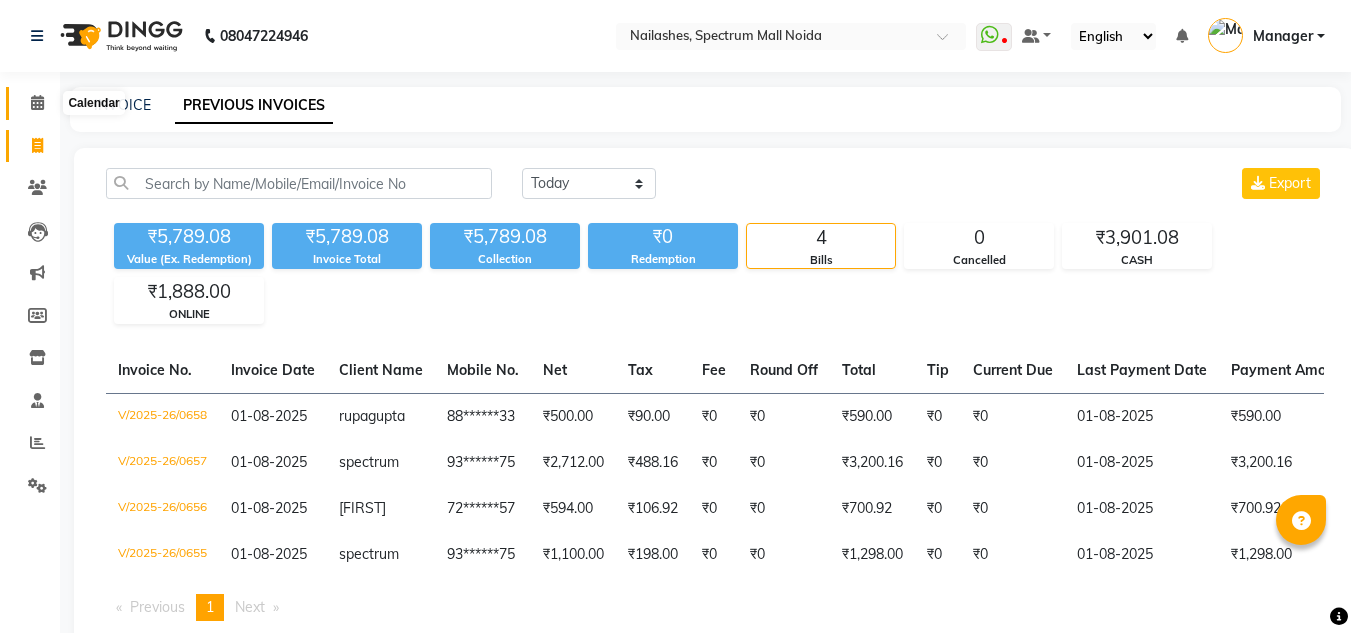 click 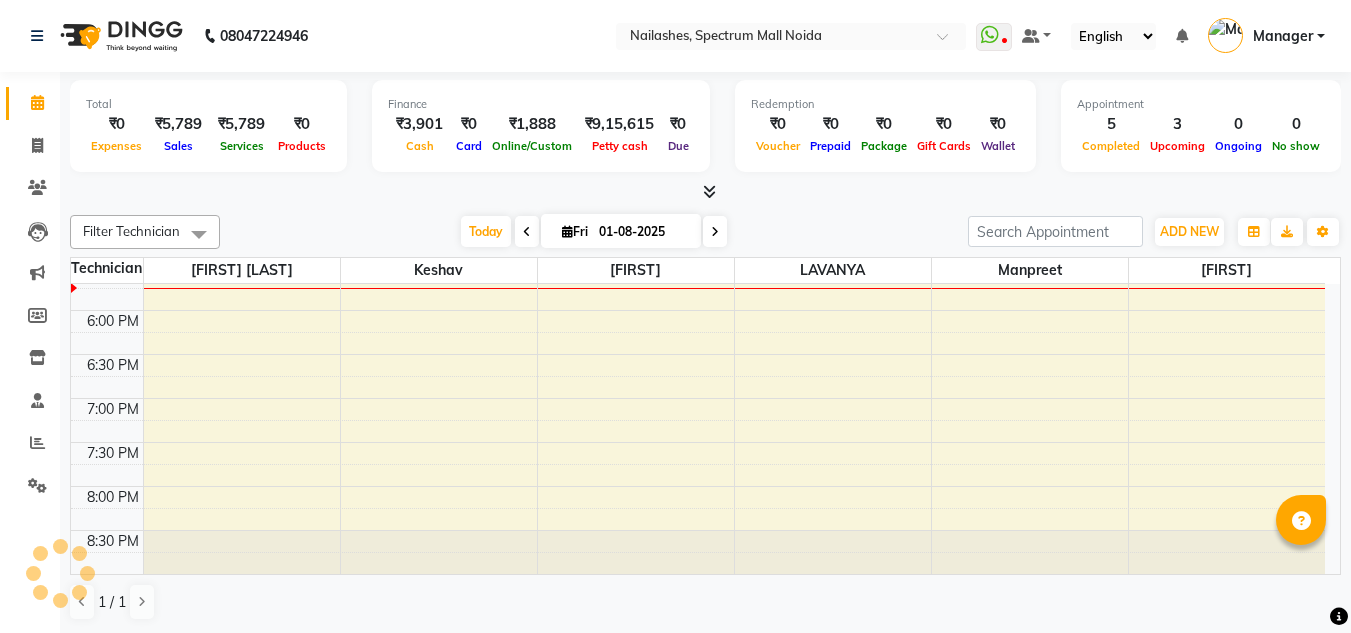 scroll, scrollTop: 853, scrollLeft: 0, axis: vertical 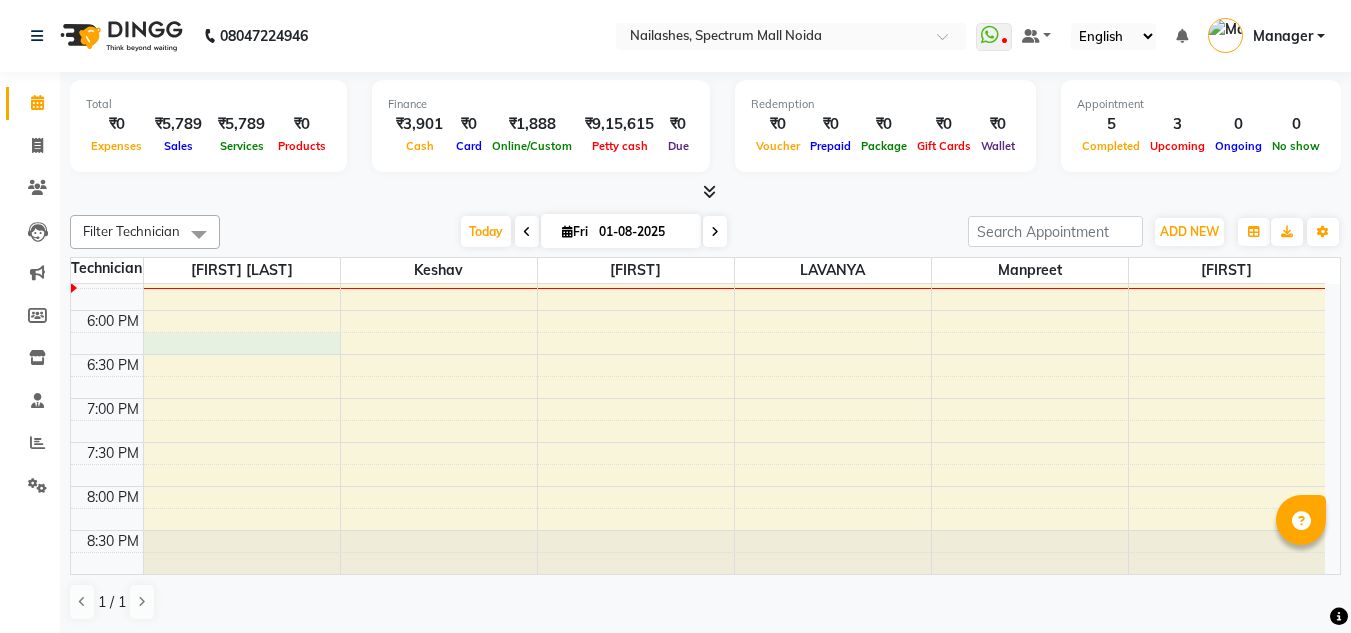 click on "8:00 AM 8:30 AM 9:00 AM 9:30 AM 10:00 AM 10:30 AM 11:00 AM 11:30 AM 12:00 PM 12:30 PM 1:00 PM 1:30 PM 2:00 PM 2:30 PM 3:00 PM 3:30 PM 4:00 PM 4:30 PM 5:00 PM 5:30 PM 6:00 PM 6:30 PM 7:00 PM 7:30 PM 8:00 PM 8:30 PM             [NAME], TK01, [TIME]-[TIME], Nail Extension - Gel (Hand)     spectrum, TK04, [TIME]-[TIME], Nail Extension - Acrylic (Hand)             [NAME], TK01, [TIME]-[TIME], Nail Extension - Gel (Hand)             [NAME], TK01, [TIME]-[TIME], Nail Extension - Gel (Hand)     spectrum, TK04, [TIME]-[TIME], Nail Extension - Acrylic (Hand)     spectrum, TK02, [TIME]-[TIME], Under Arm Wax,Upperlip Wax,Back Wax Normal Rica 1     [FIRST] [LAST], TK05, [TIME]-[TIME], Permanent Nail Paint - Solid Color (Hand)     [FIRST], TK03, [TIME]-[TIME], Nail Art - Cat Eye (Hand)" at bounding box center [698, 2] 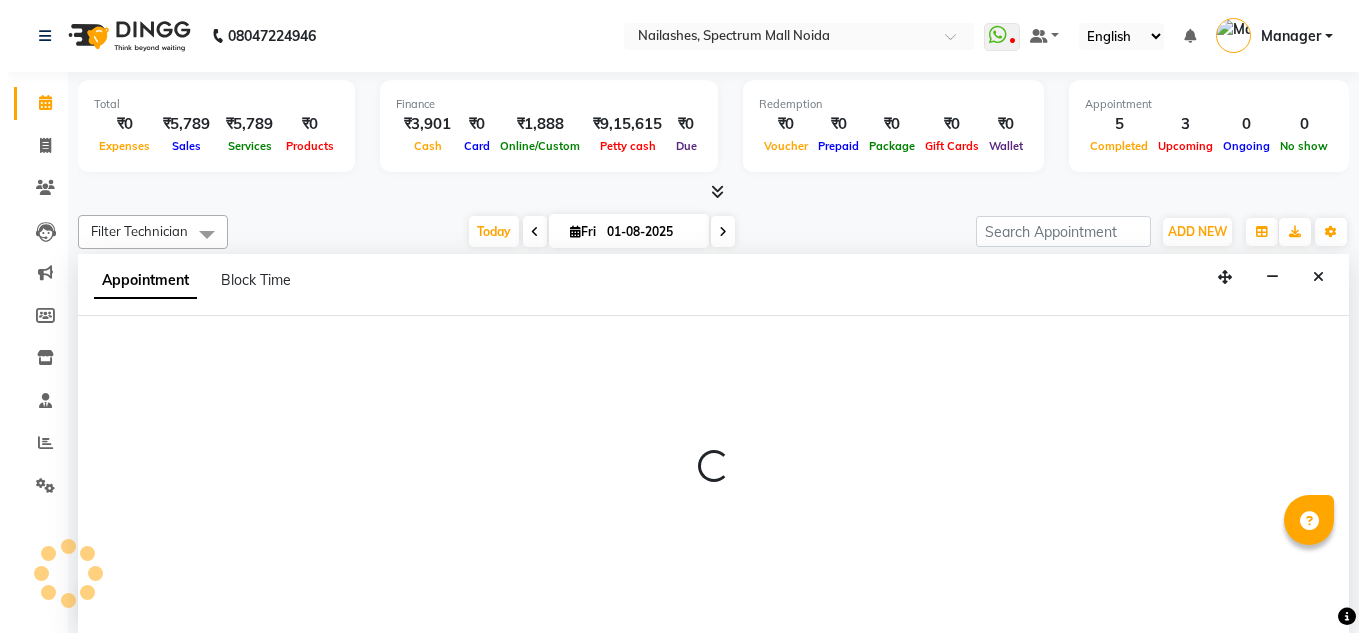 scroll, scrollTop: 1, scrollLeft: 0, axis: vertical 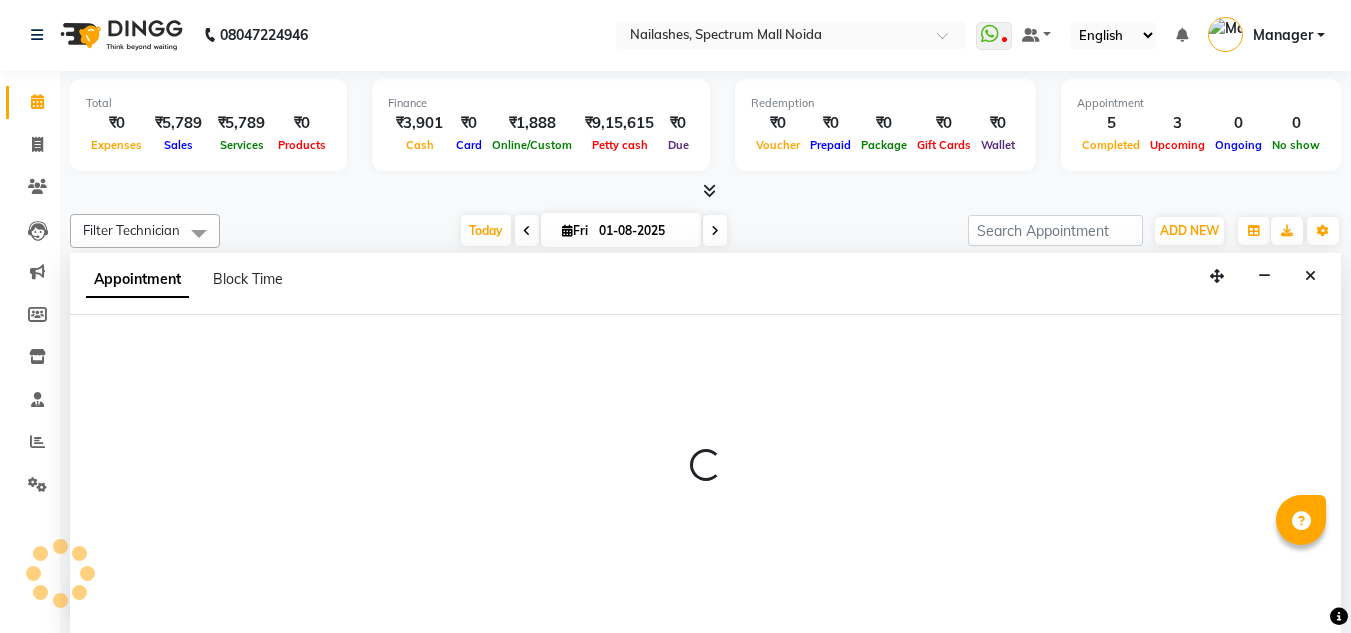 select on "44095" 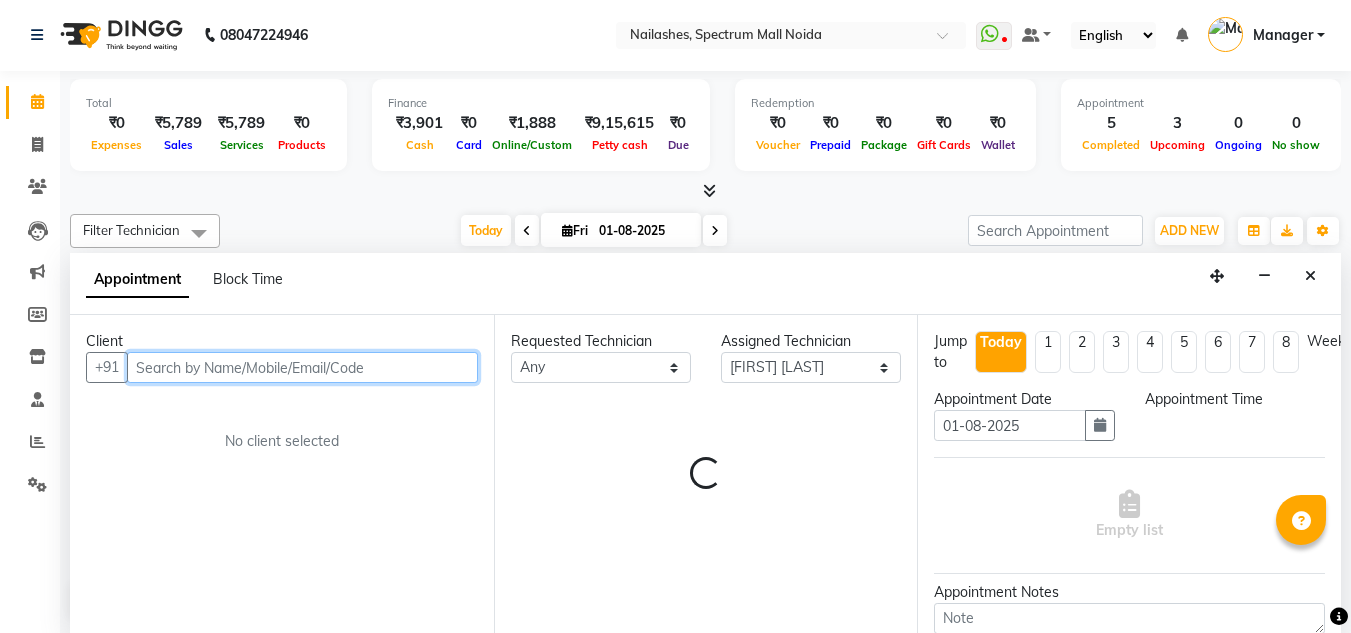 select on "1095" 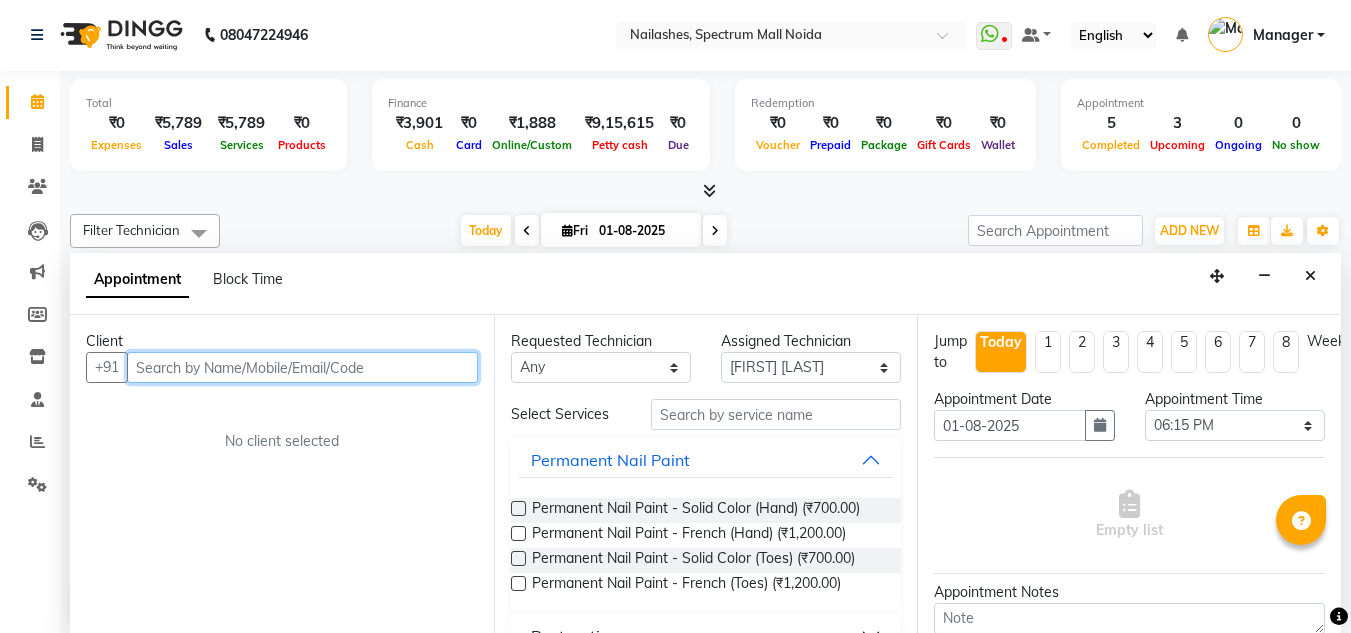 click at bounding box center (302, 367) 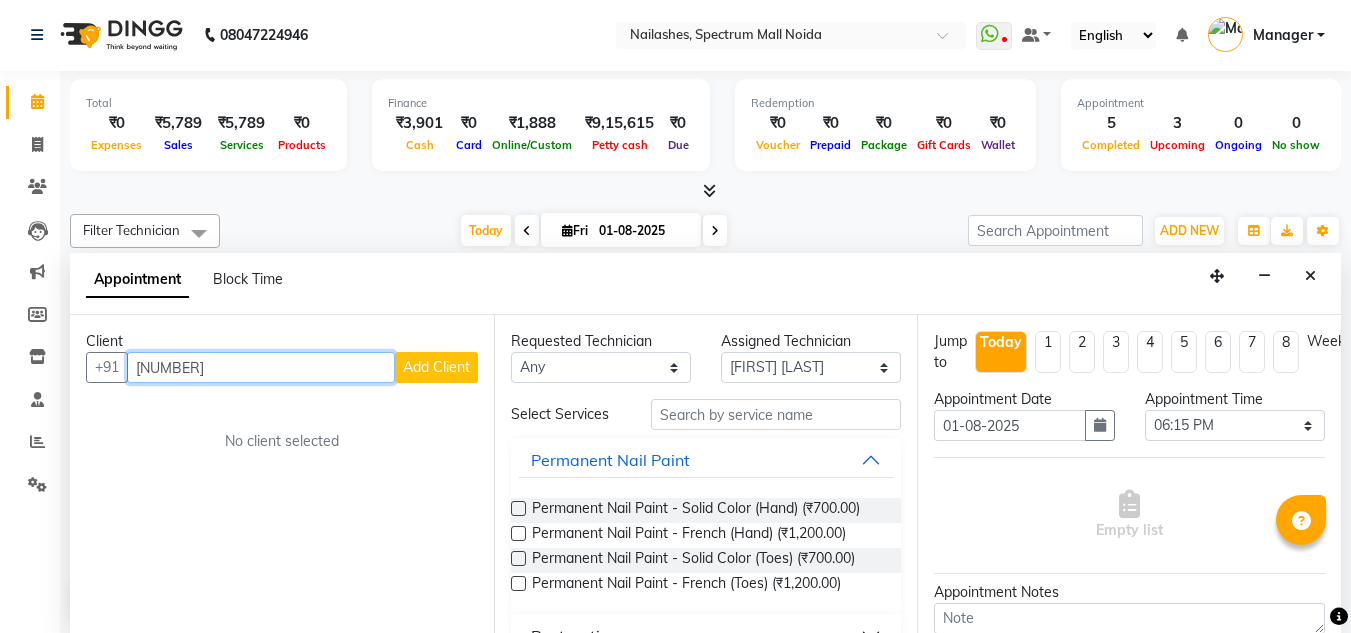 type on "[NUMBER]" 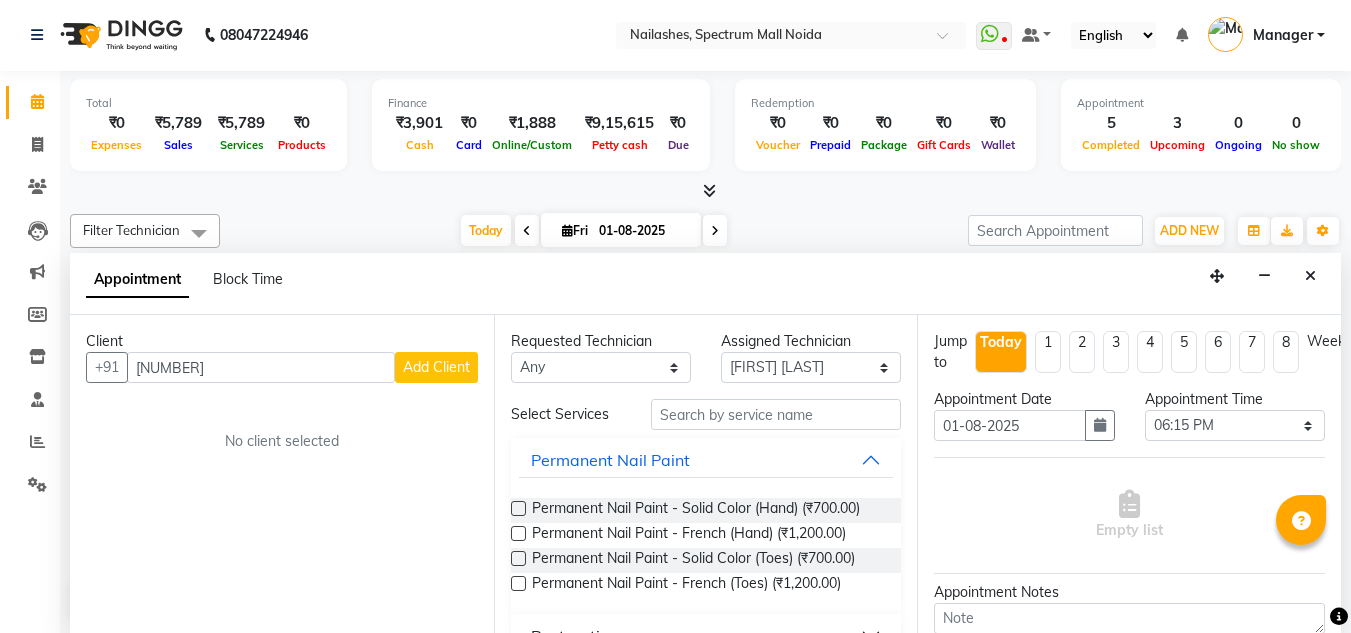 click on "Add Client" at bounding box center (436, 367) 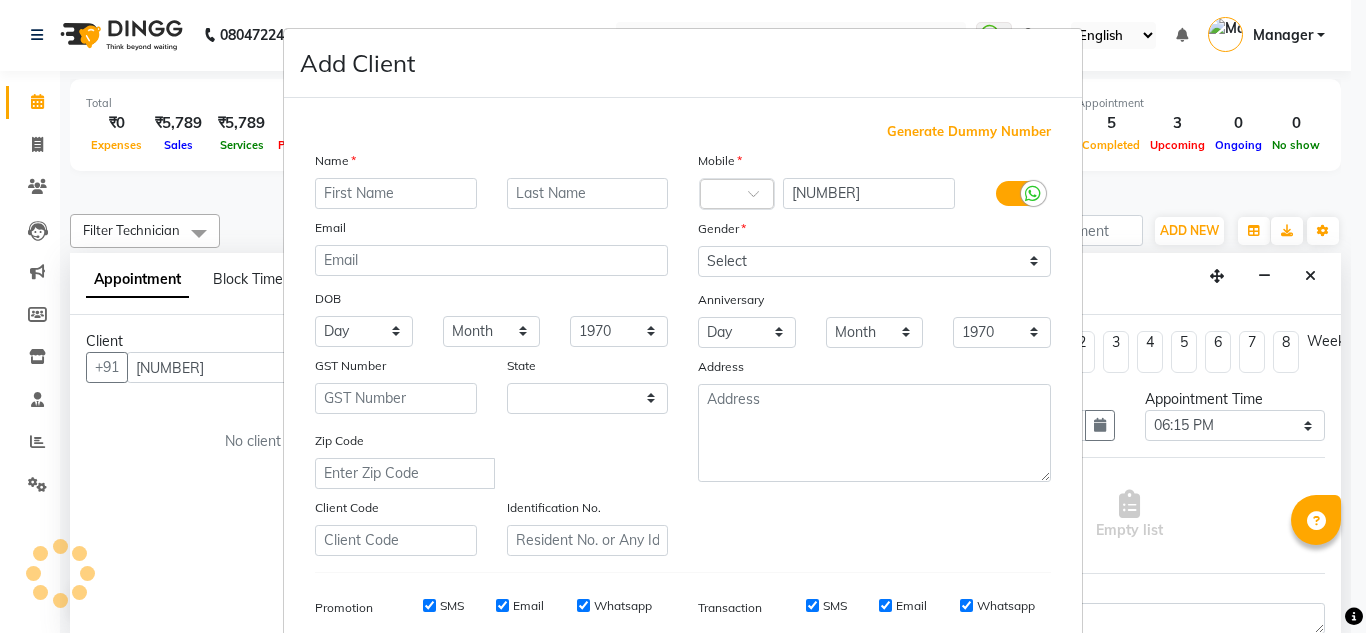 select on "21" 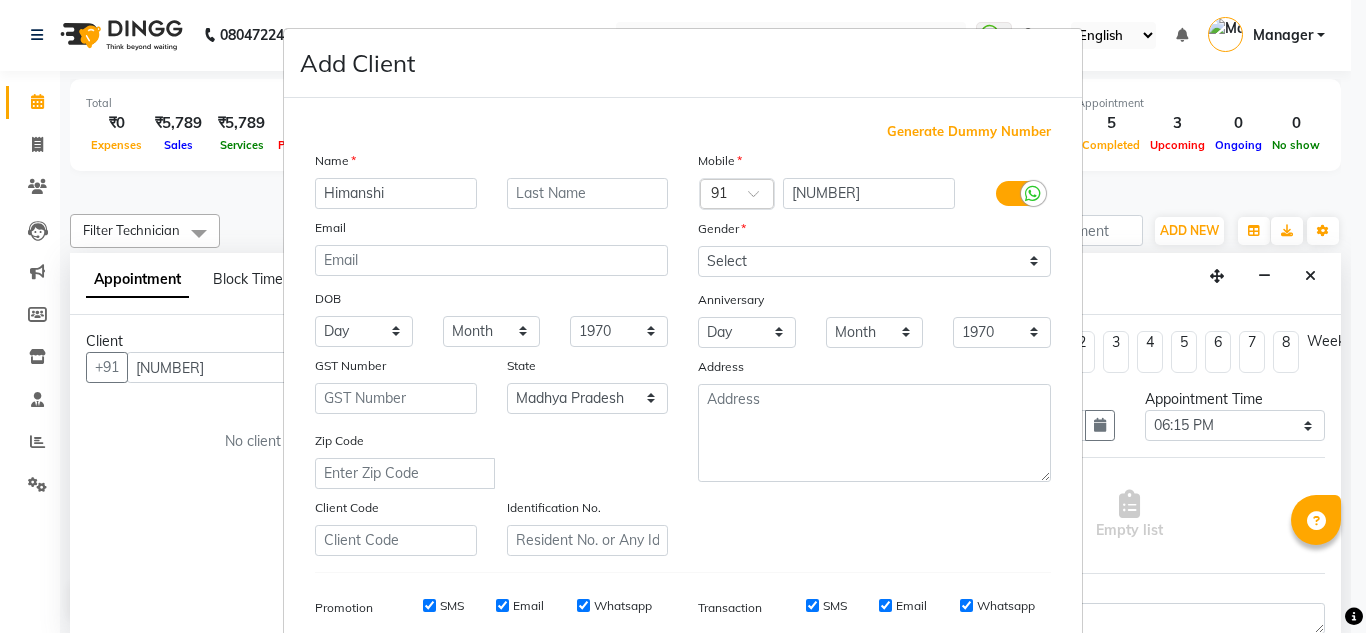 type on "Himanshi" 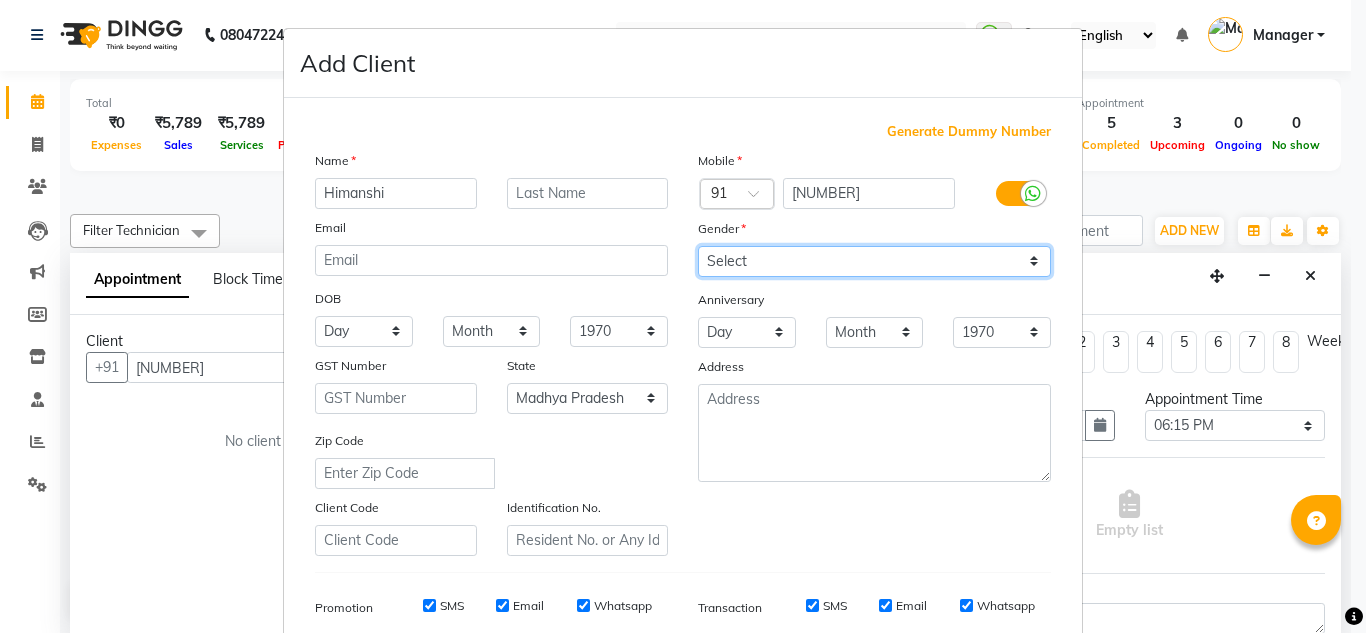 click on "Select Male Female Other Prefer Not To Say" at bounding box center (874, 261) 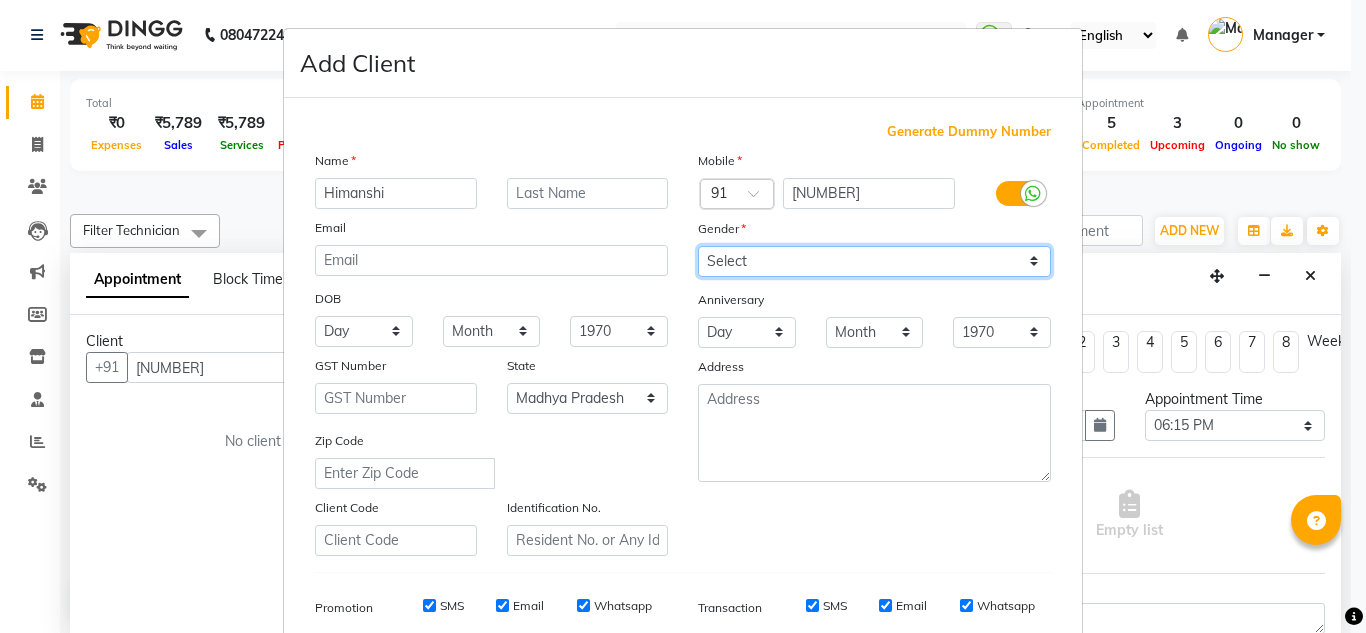 select on "female" 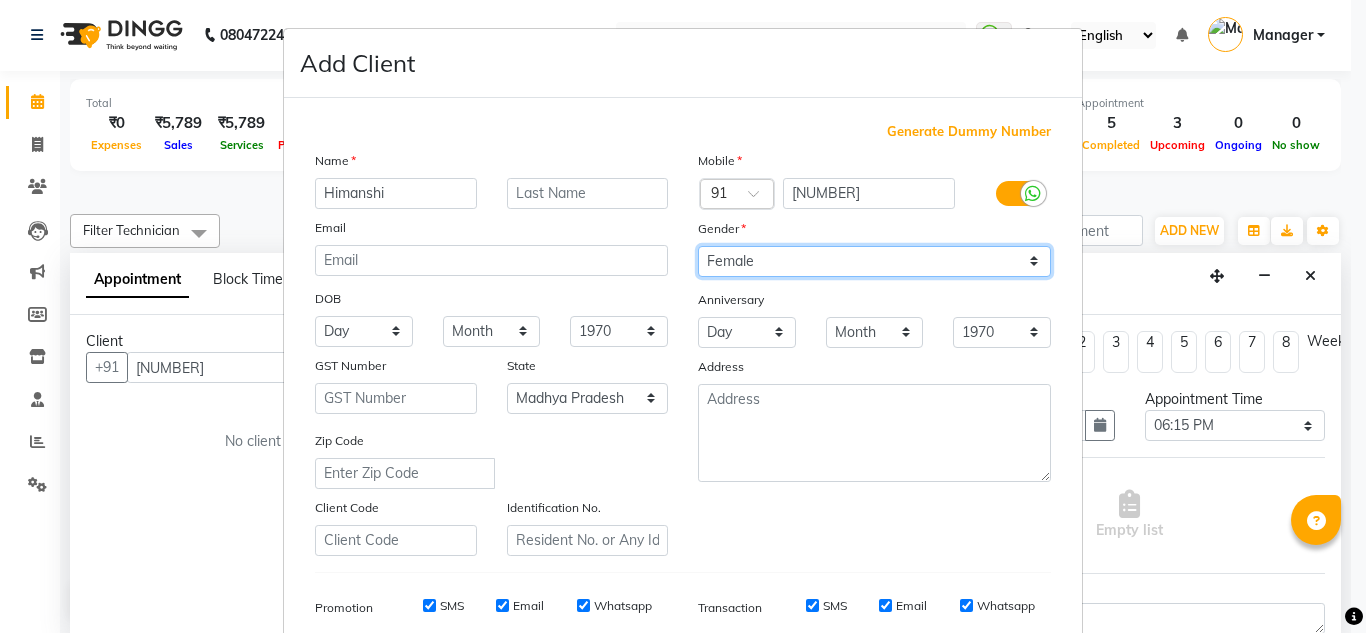 click on "Select Male Female Other Prefer Not To Say" at bounding box center (874, 261) 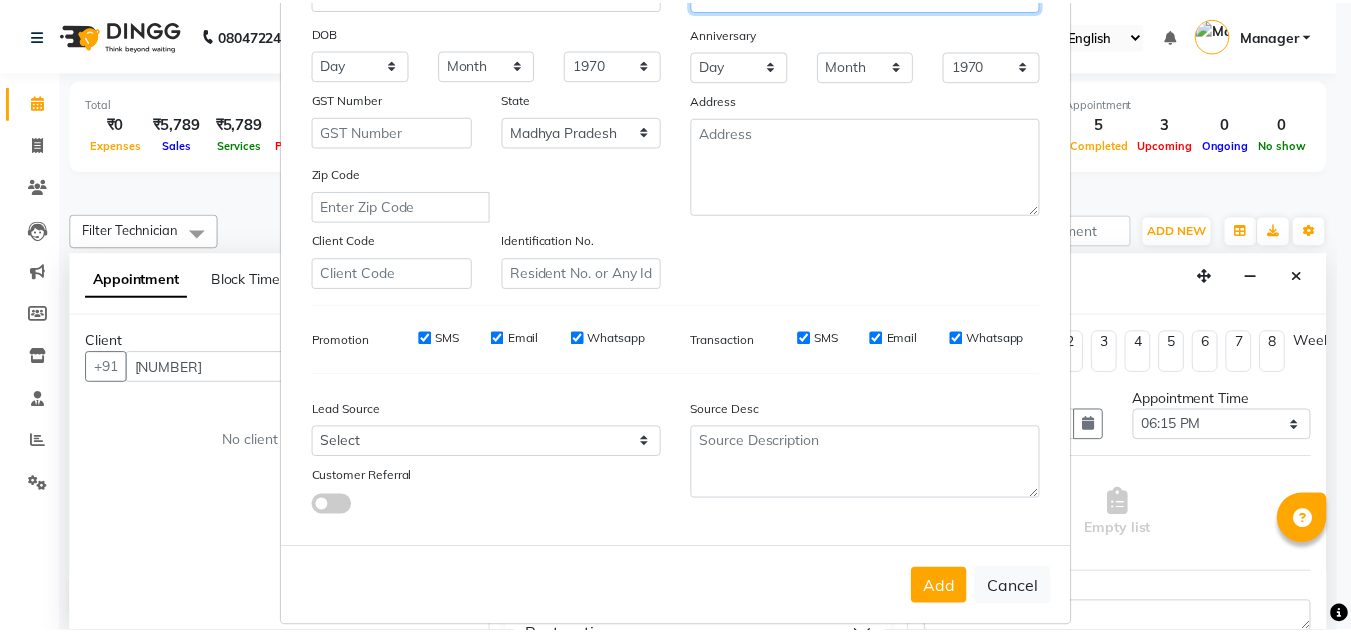 scroll, scrollTop: 290, scrollLeft: 0, axis: vertical 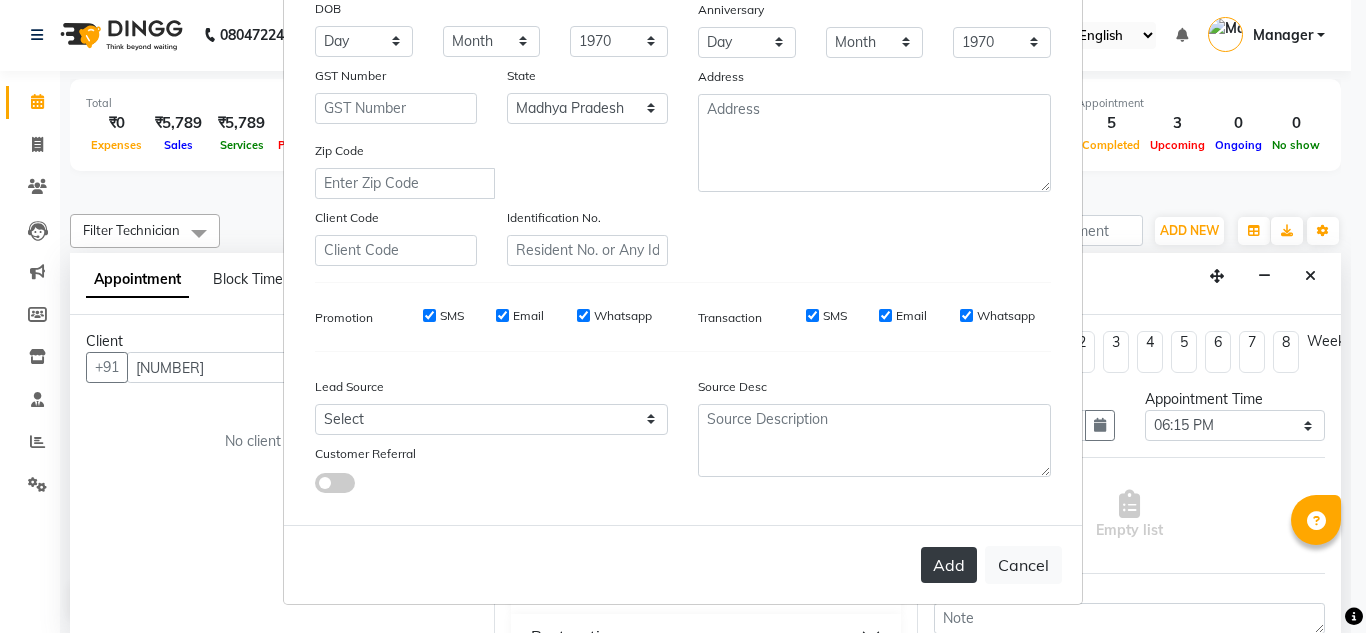 click on "Add" at bounding box center (949, 565) 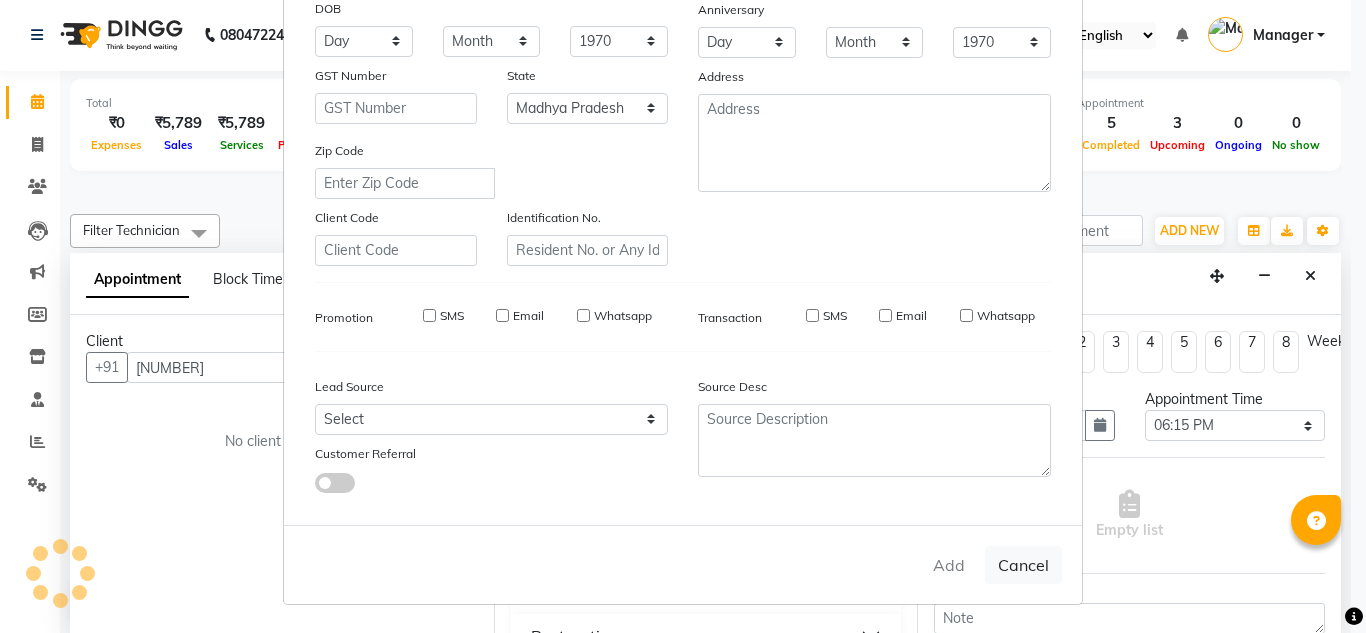 type on "95******83" 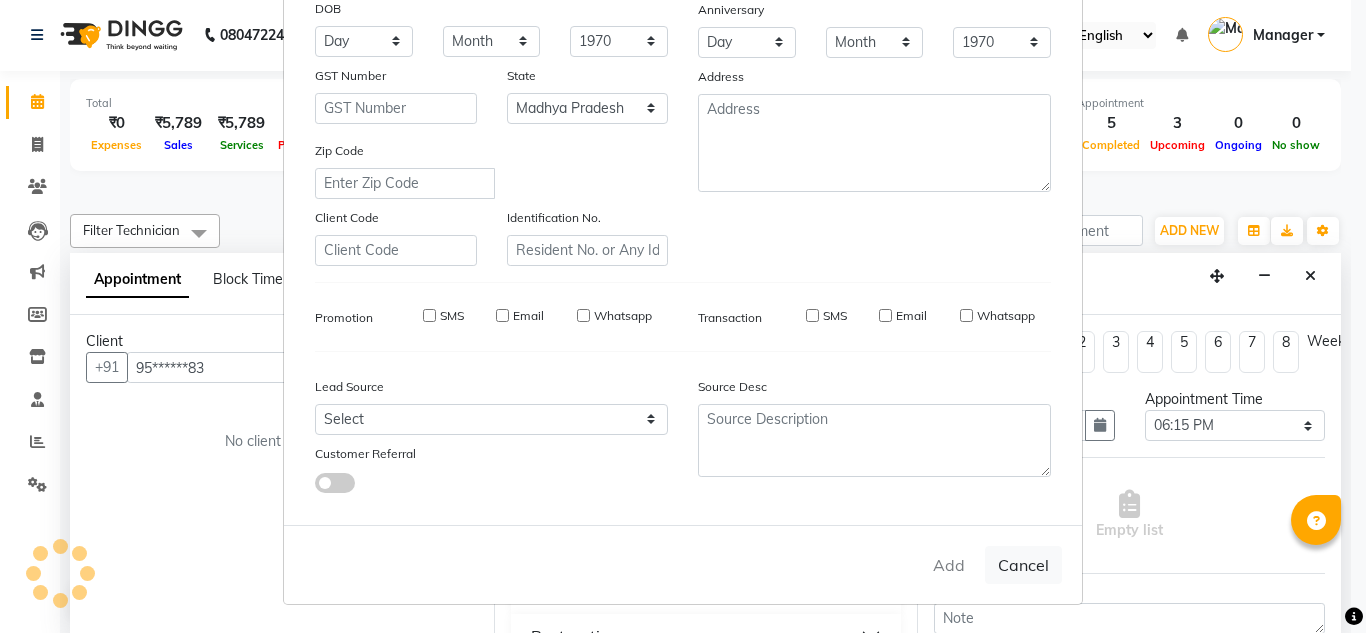 type 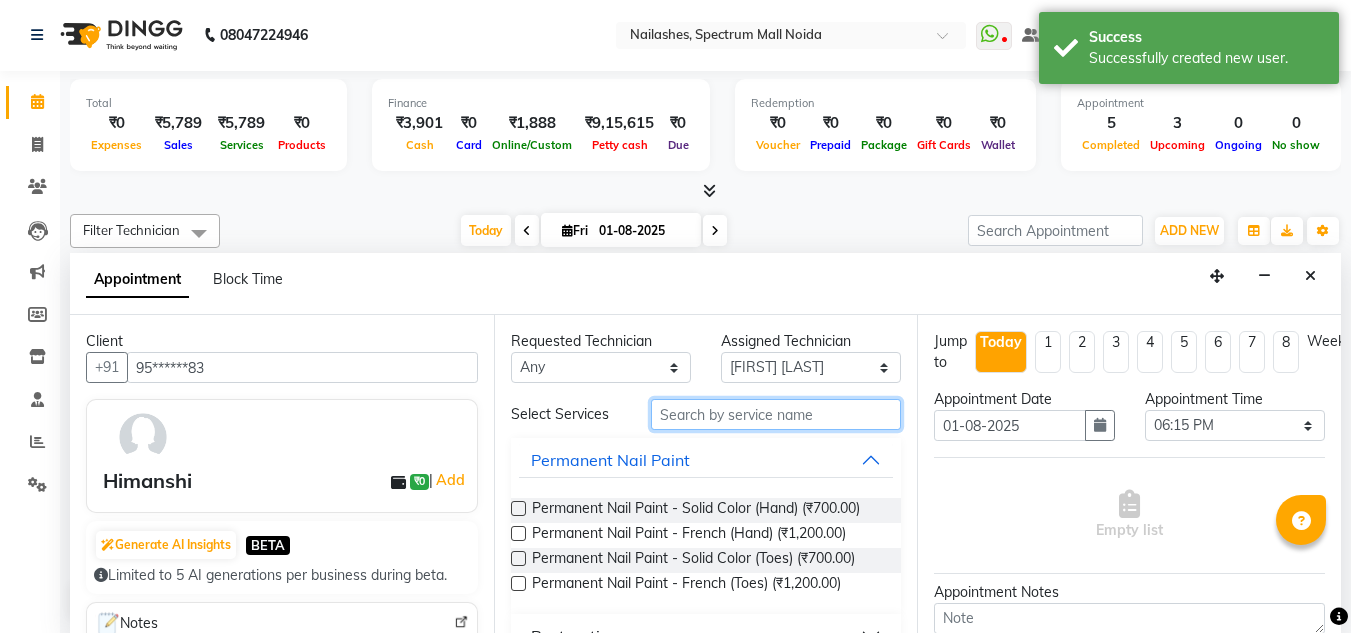 click at bounding box center (776, 414) 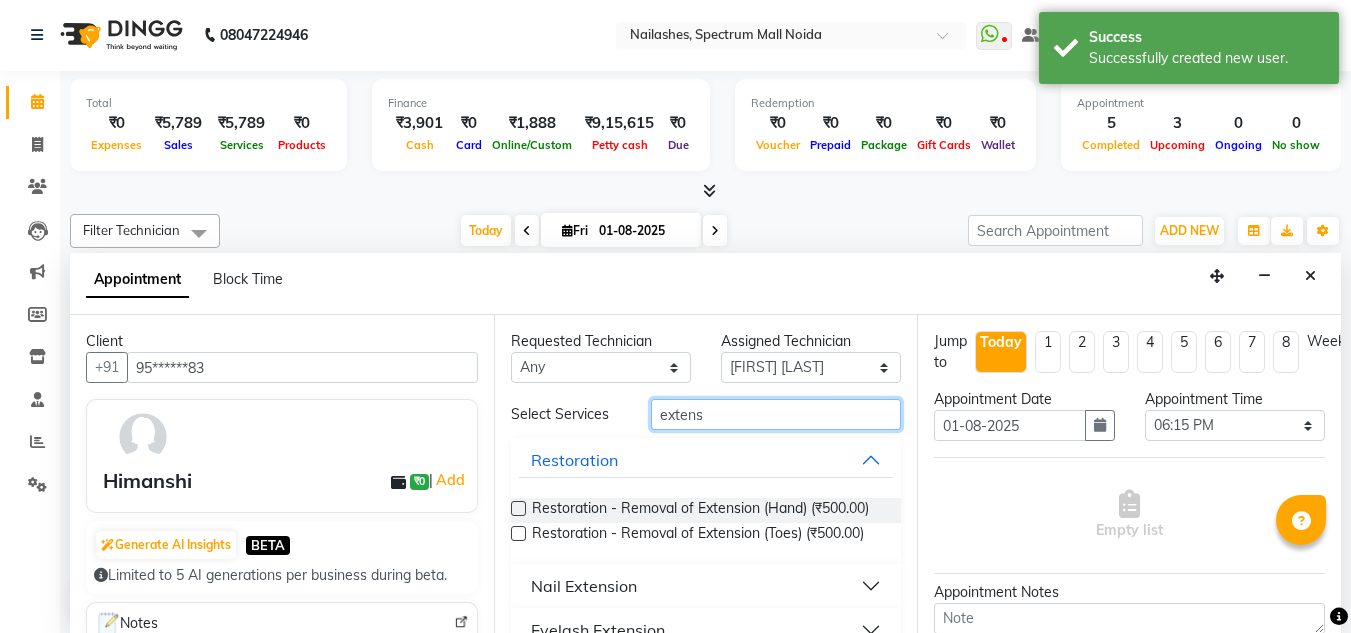 type on "extens" 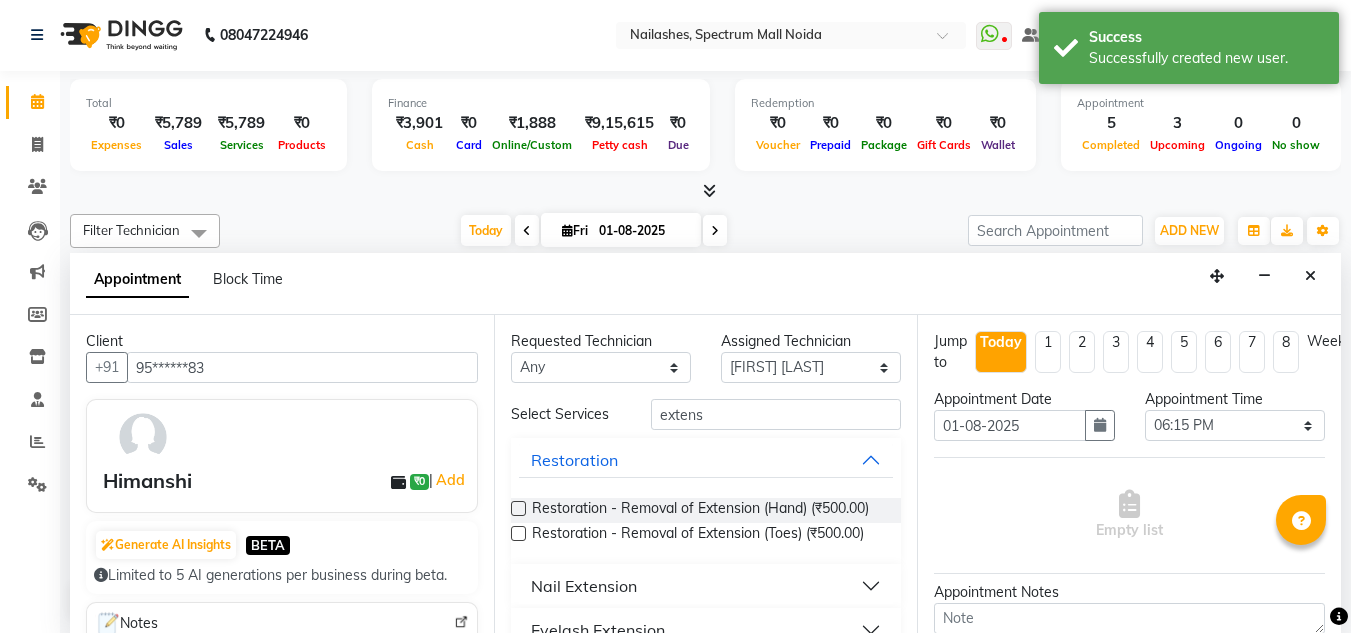 click on "Nail Extension" at bounding box center (706, 586) 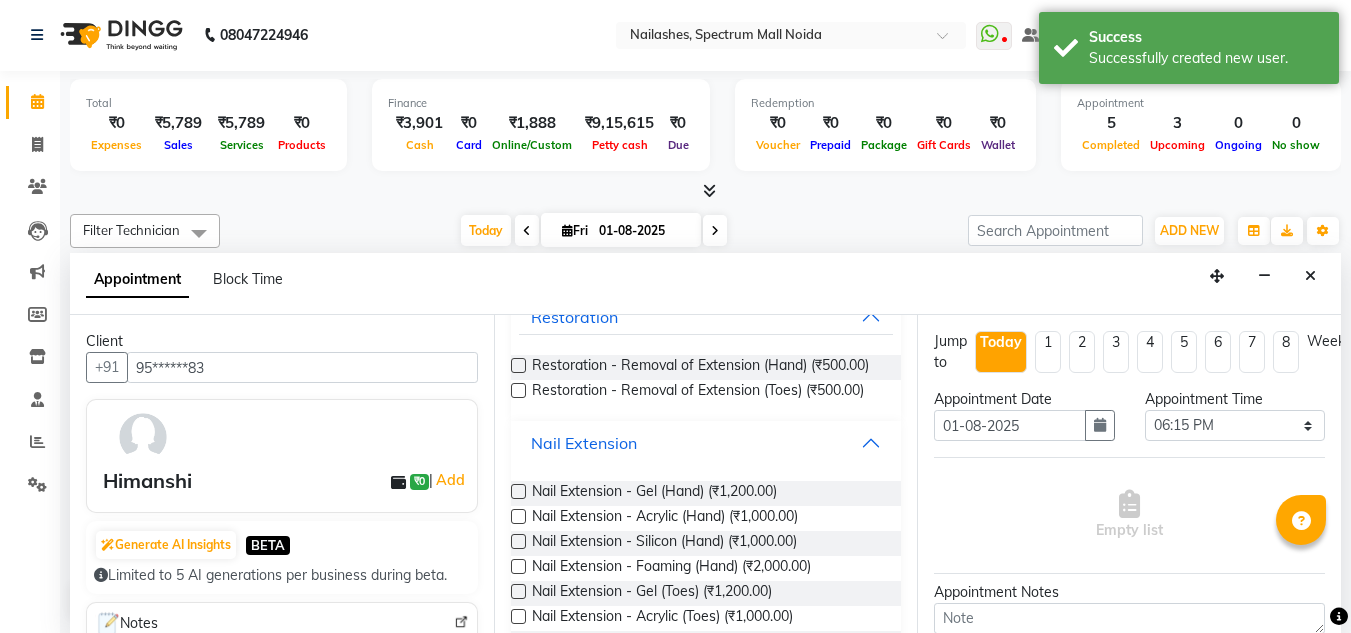 scroll, scrollTop: 144, scrollLeft: 0, axis: vertical 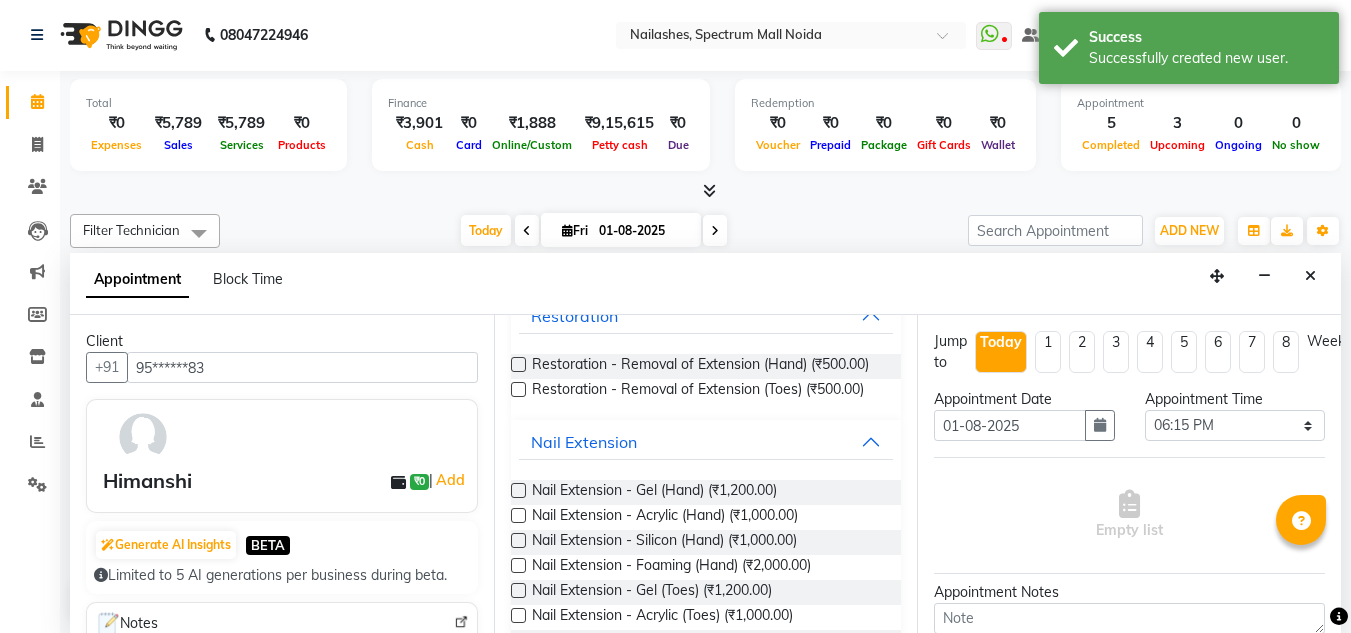 click at bounding box center (518, 490) 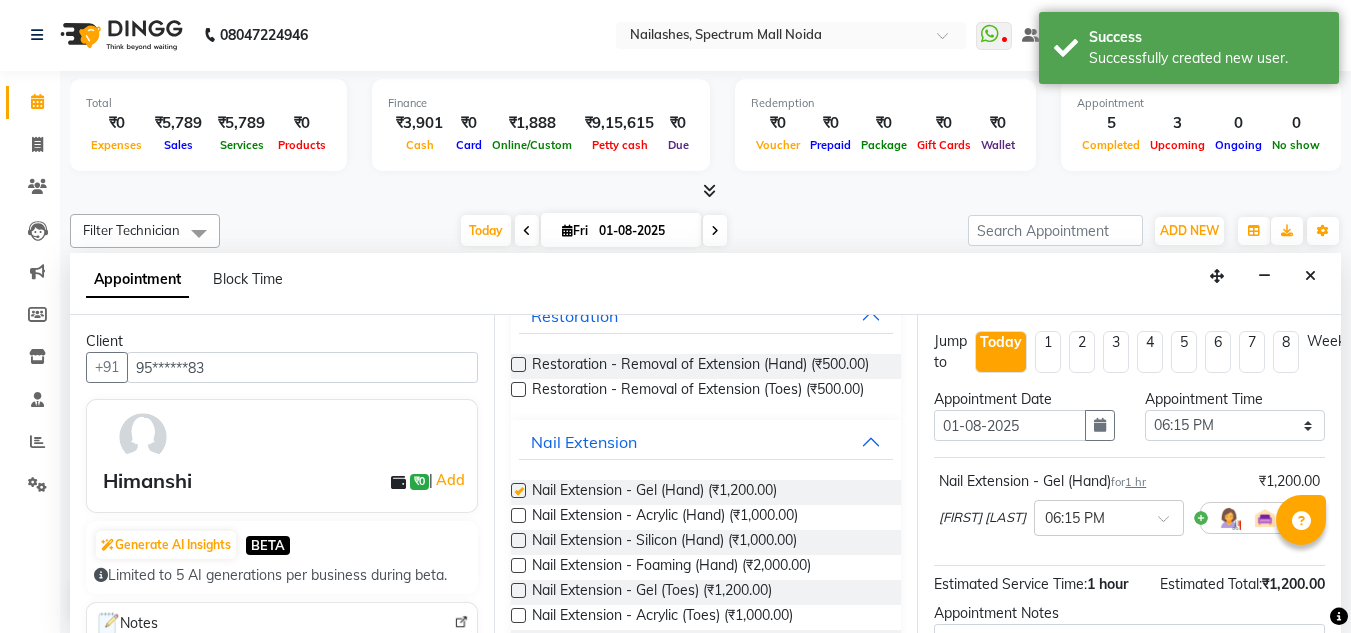 checkbox on "false" 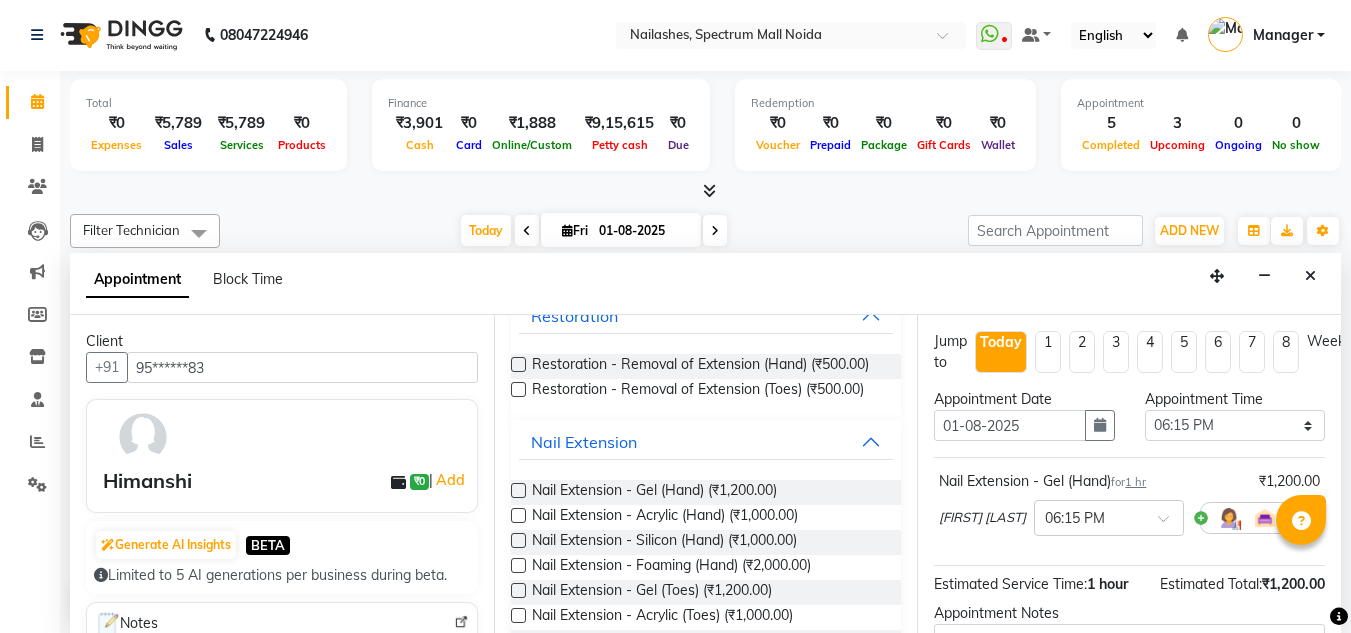 scroll, scrollTop: 223, scrollLeft: 0, axis: vertical 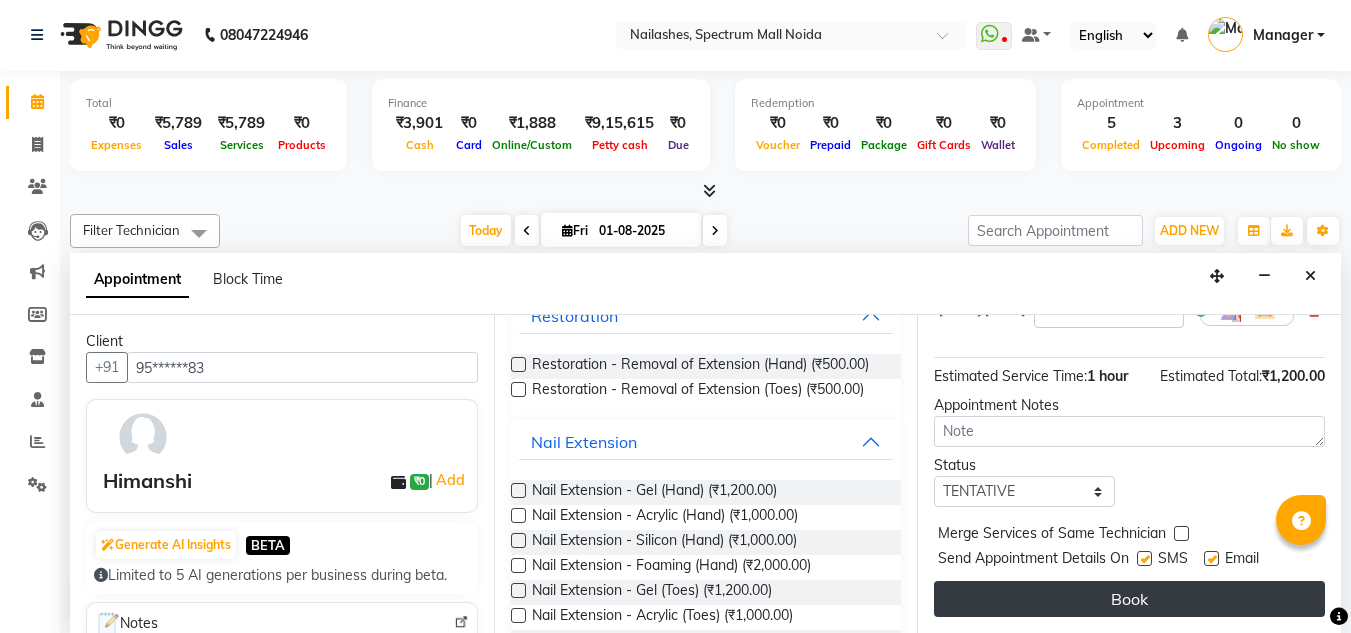 click on "Book" at bounding box center [1129, 599] 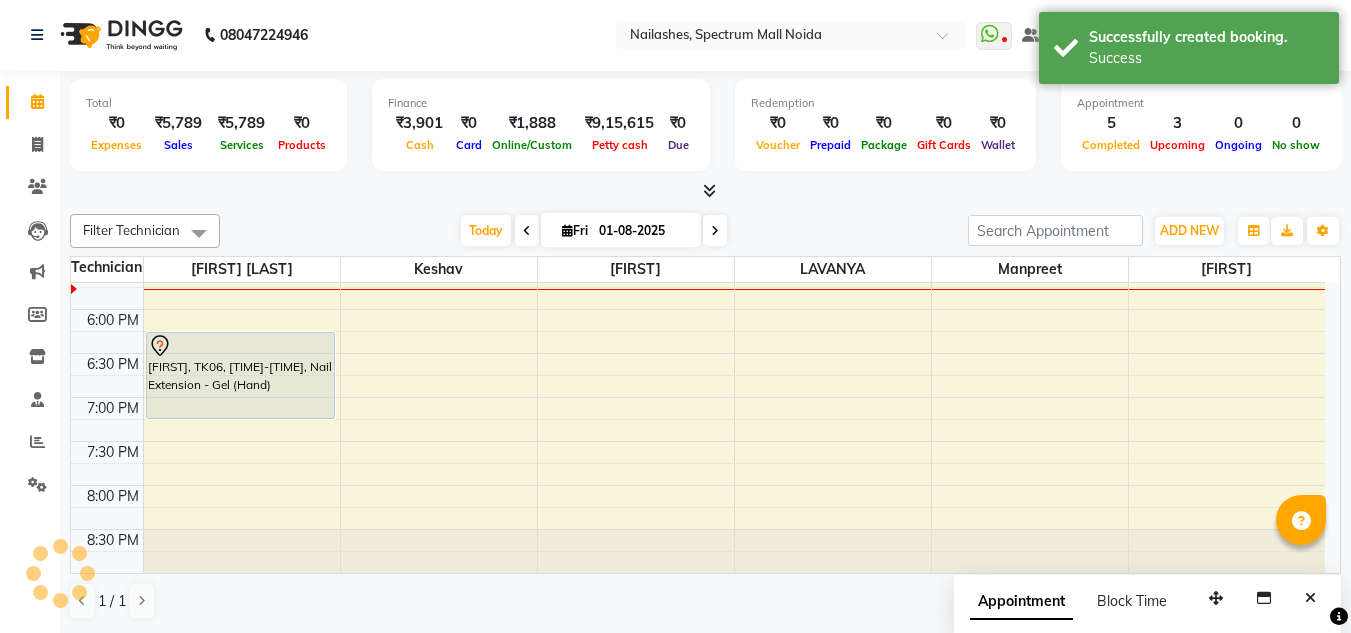 scroll, scrollTop: 0, scrollLeft: 0, axis: both 